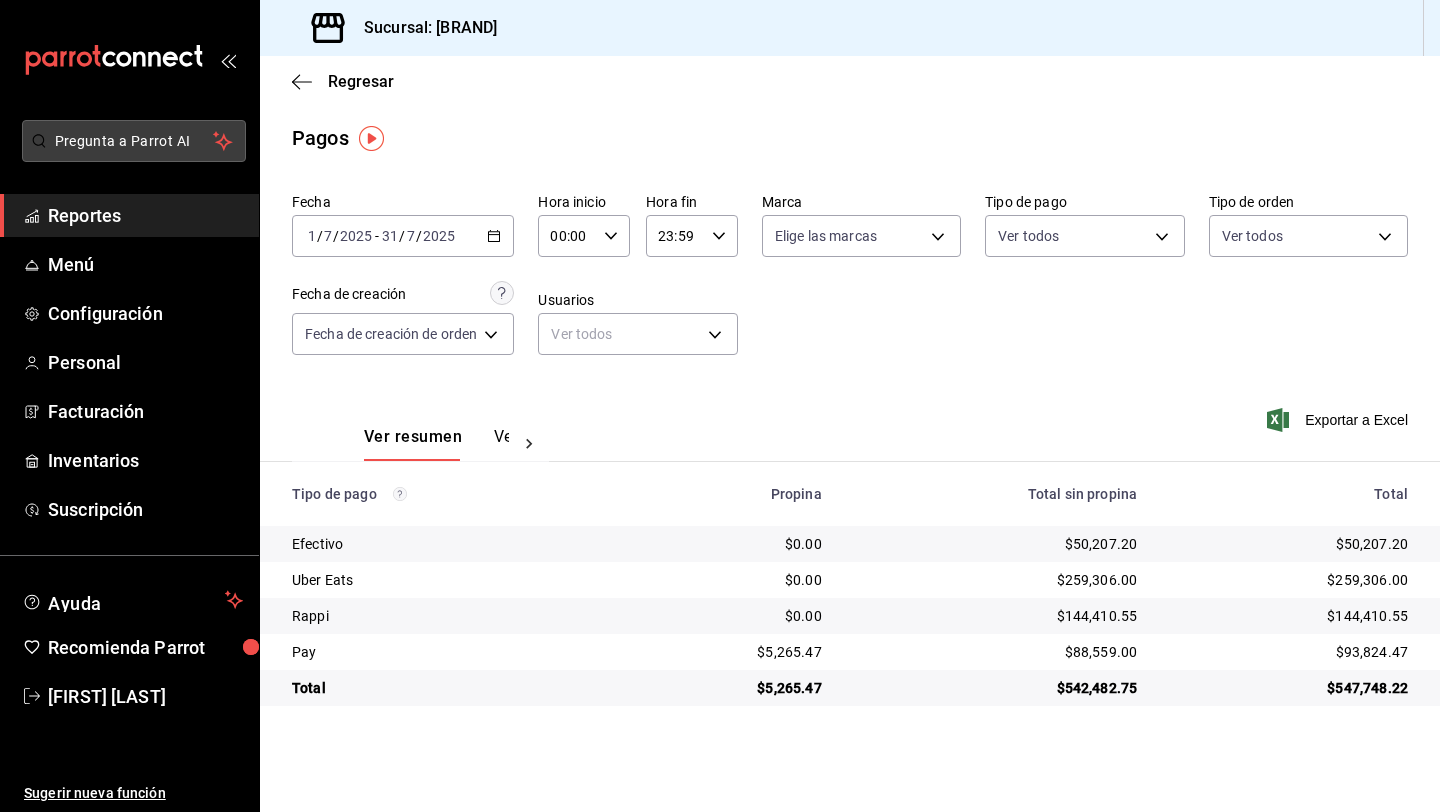 scroll, scrollTop: 0, scrollLeft: 0, axis: both 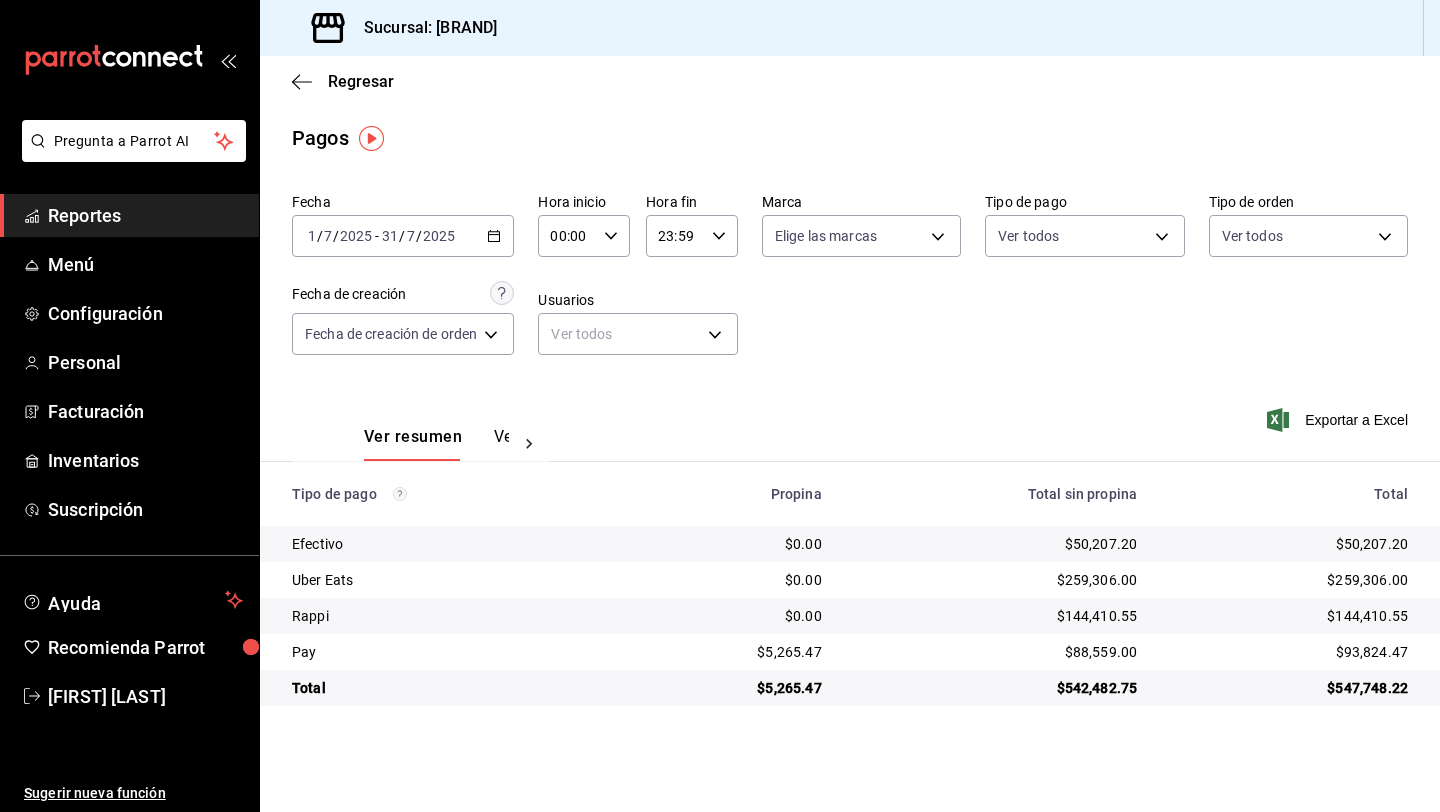 click on "Reportes" at bounding box center (145, 215) 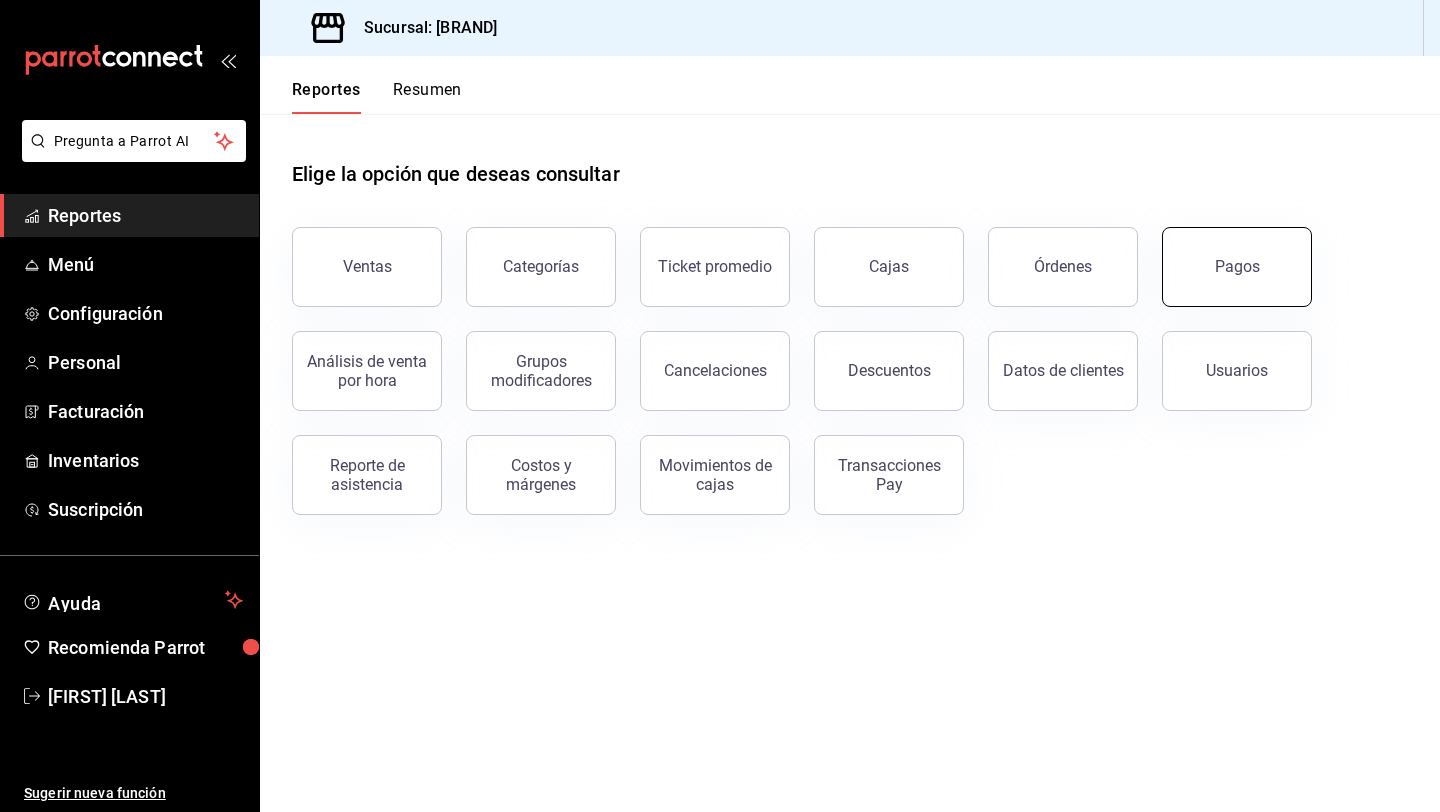 click on "Pagos" at bounding box center [1237, 267] 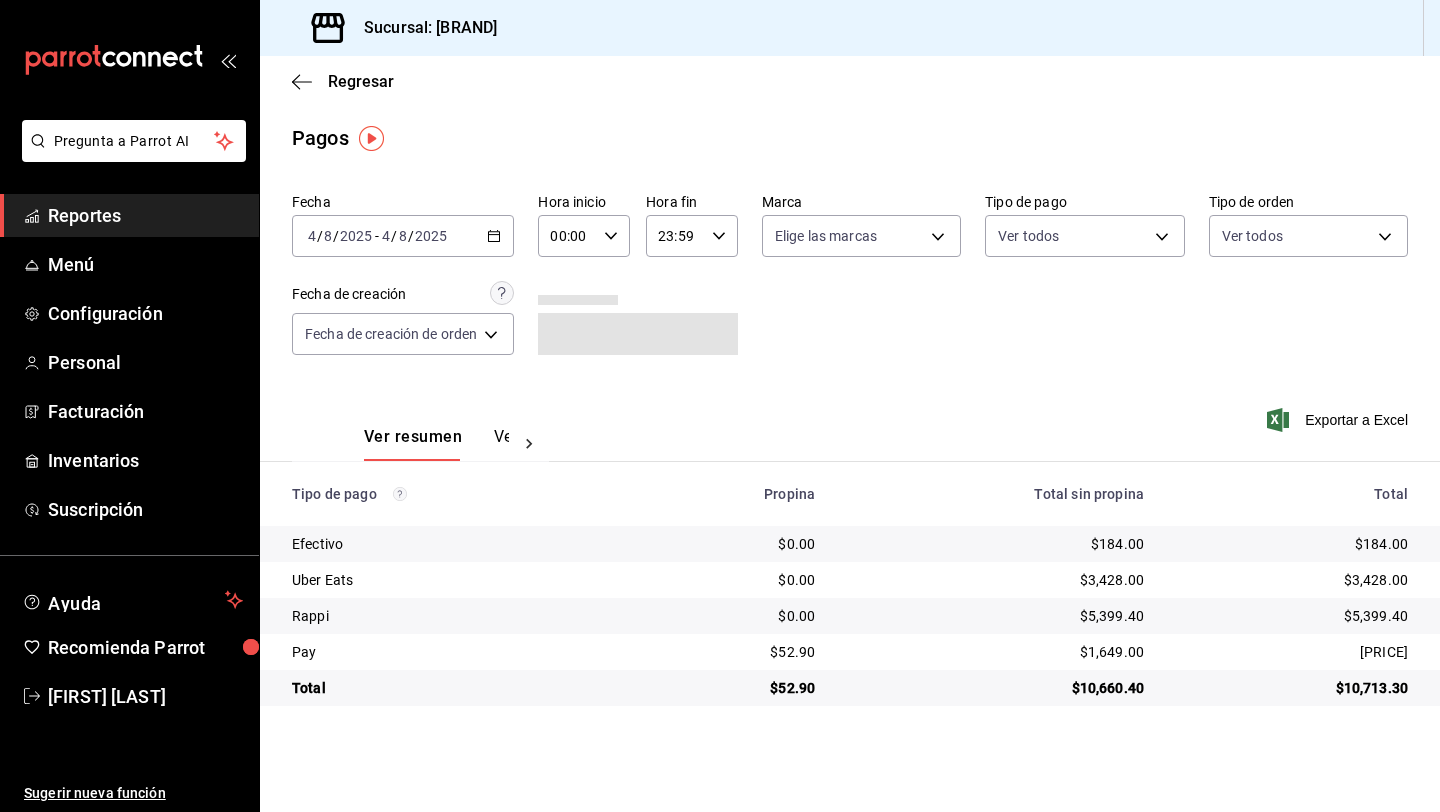 click on "Reportes" at bounding box center [145, 215] 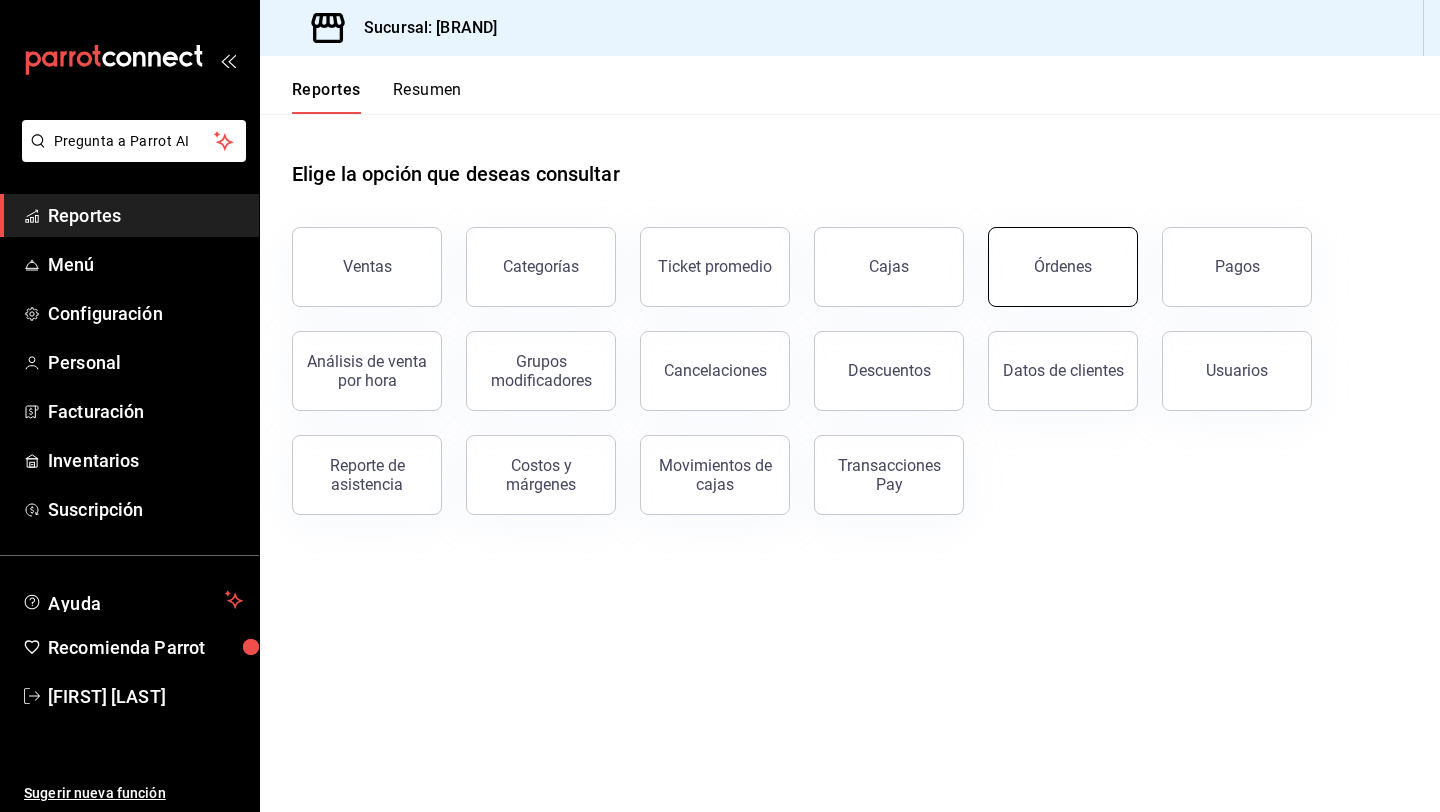 click on "Órdenes" at bounding box center [1063, 267] 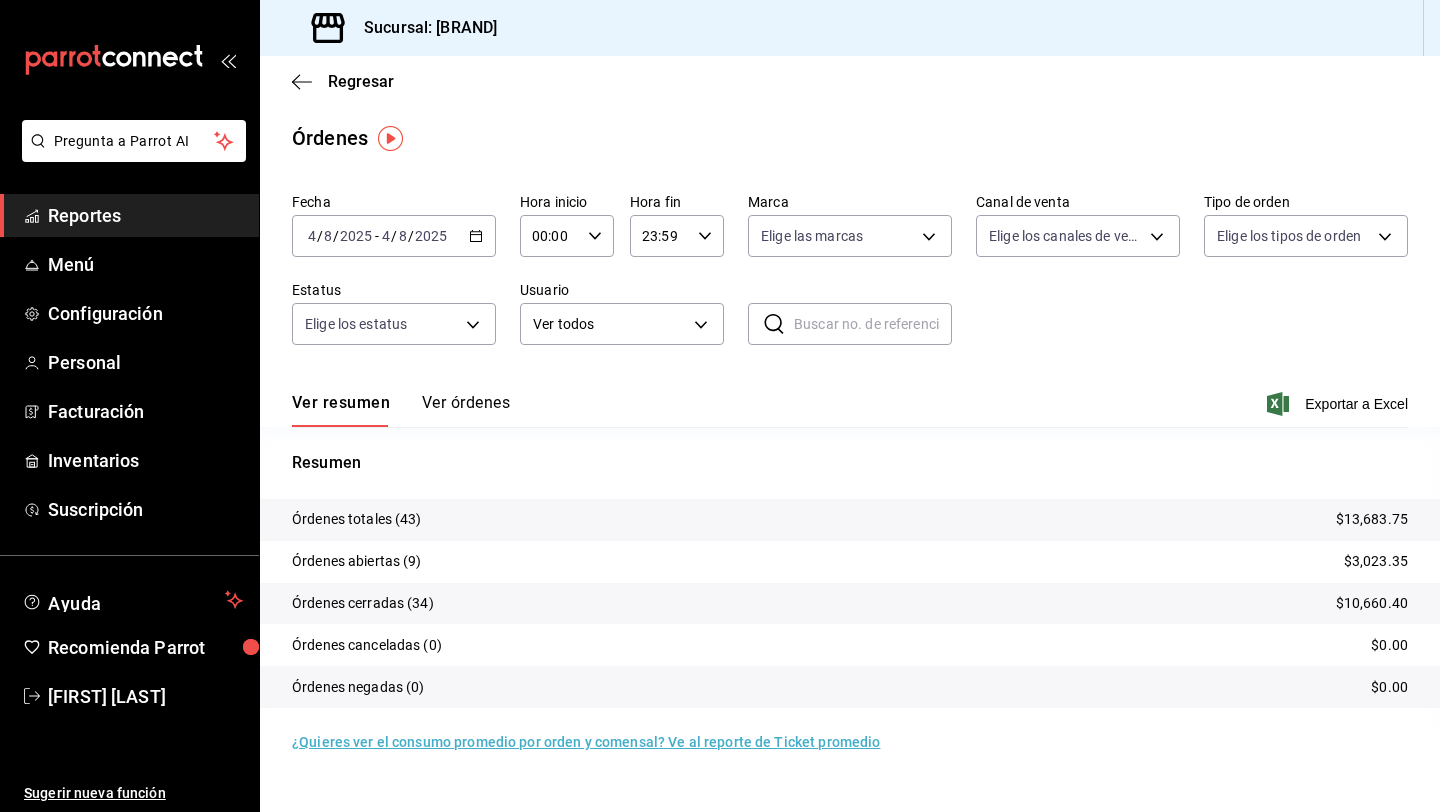 click on "2025-08-04 4 / 8 / 2025 - 2025-08-04 4 / 8 / 2025" at bounding box center (394, 236) 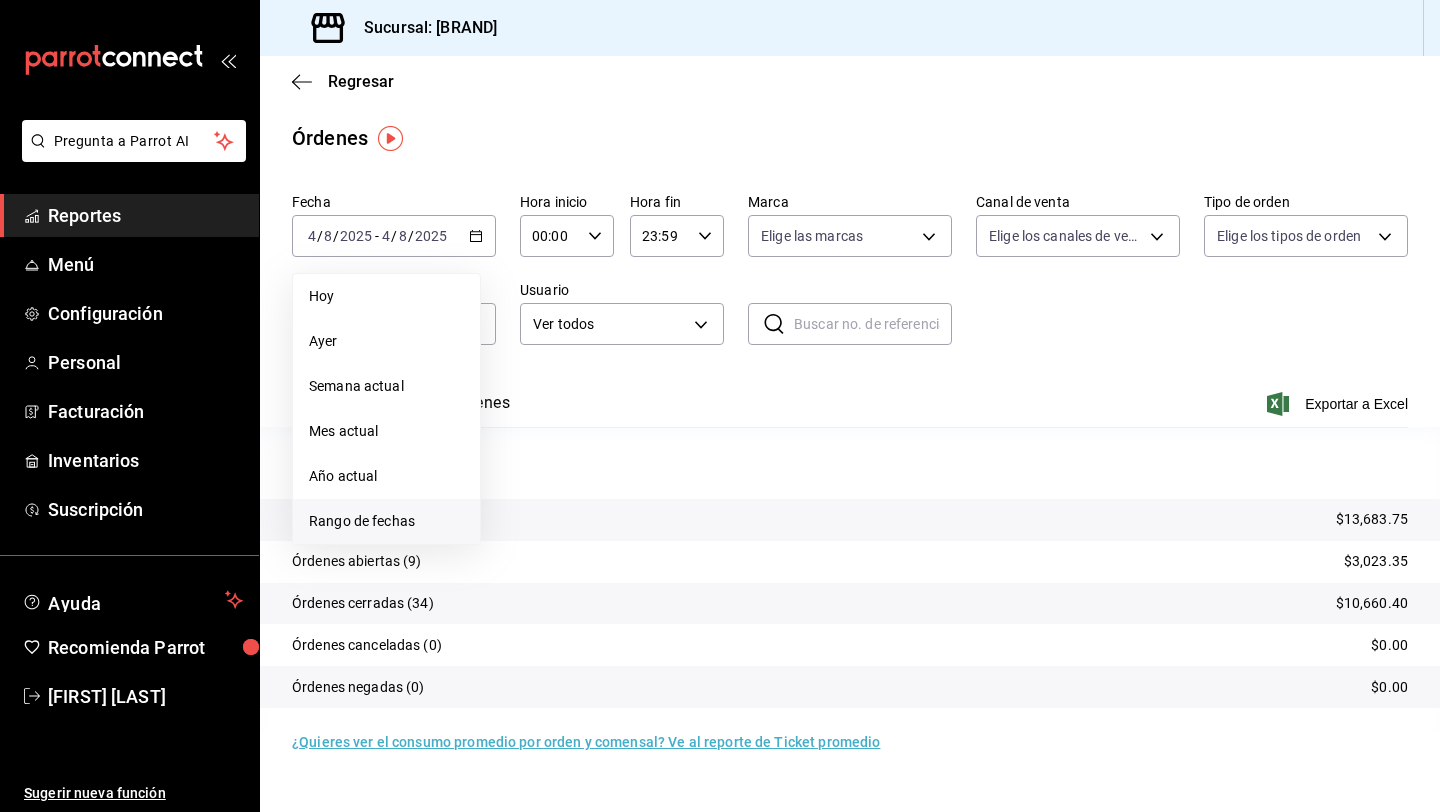 click on "Rango de fechas" at bounding box center (386, 521) 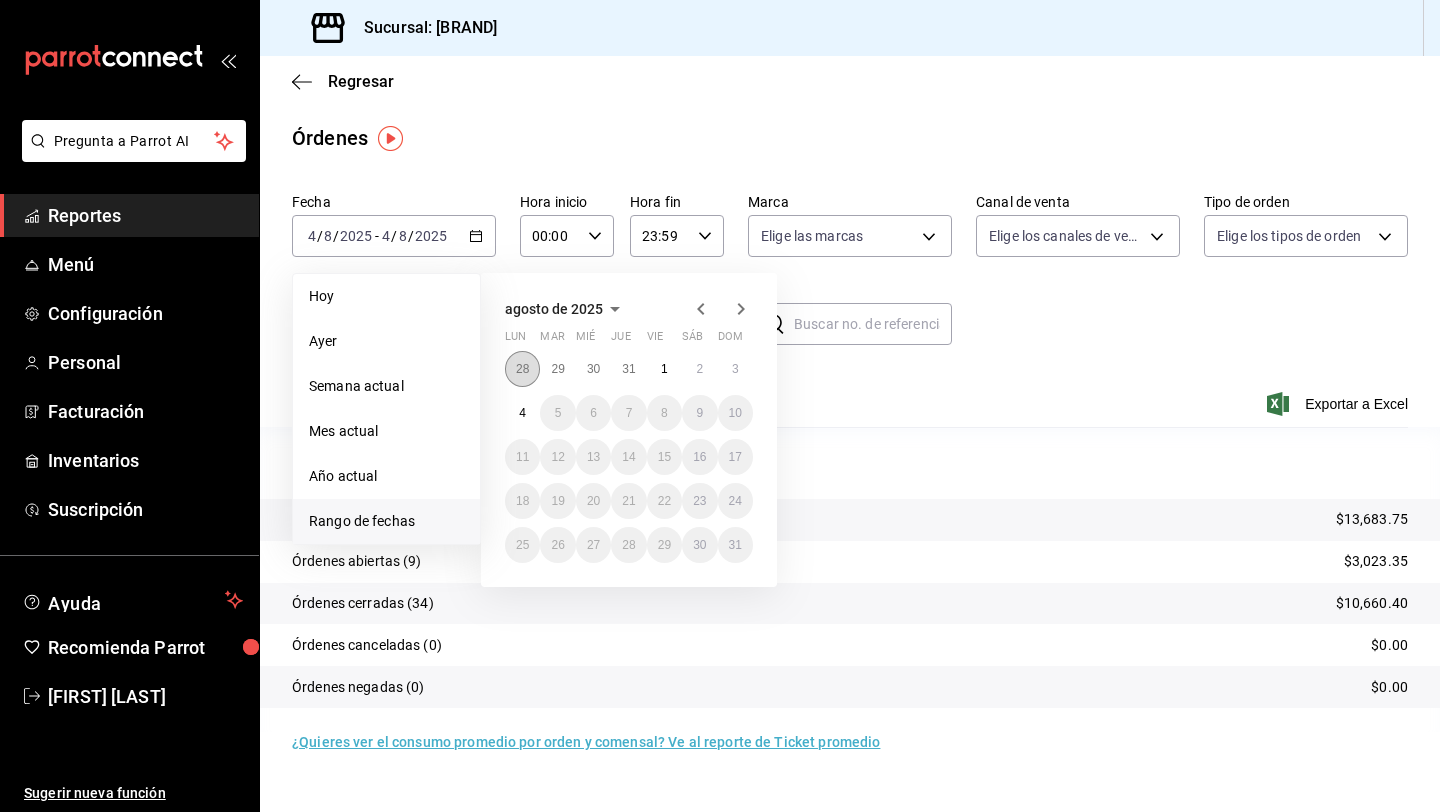 click on "28" at bounding box center [522, 369] 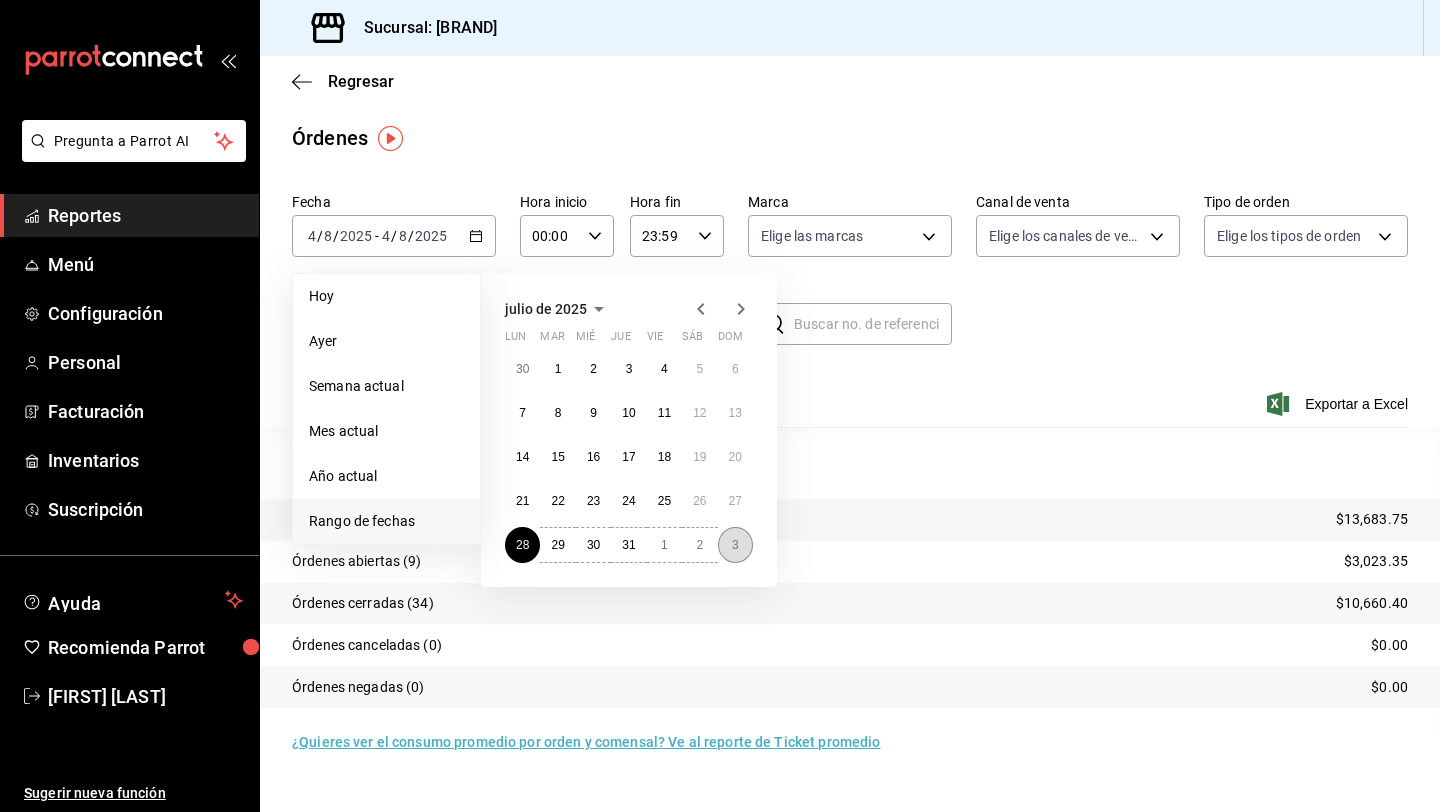 click on "3" at bounding box center (735, 545) 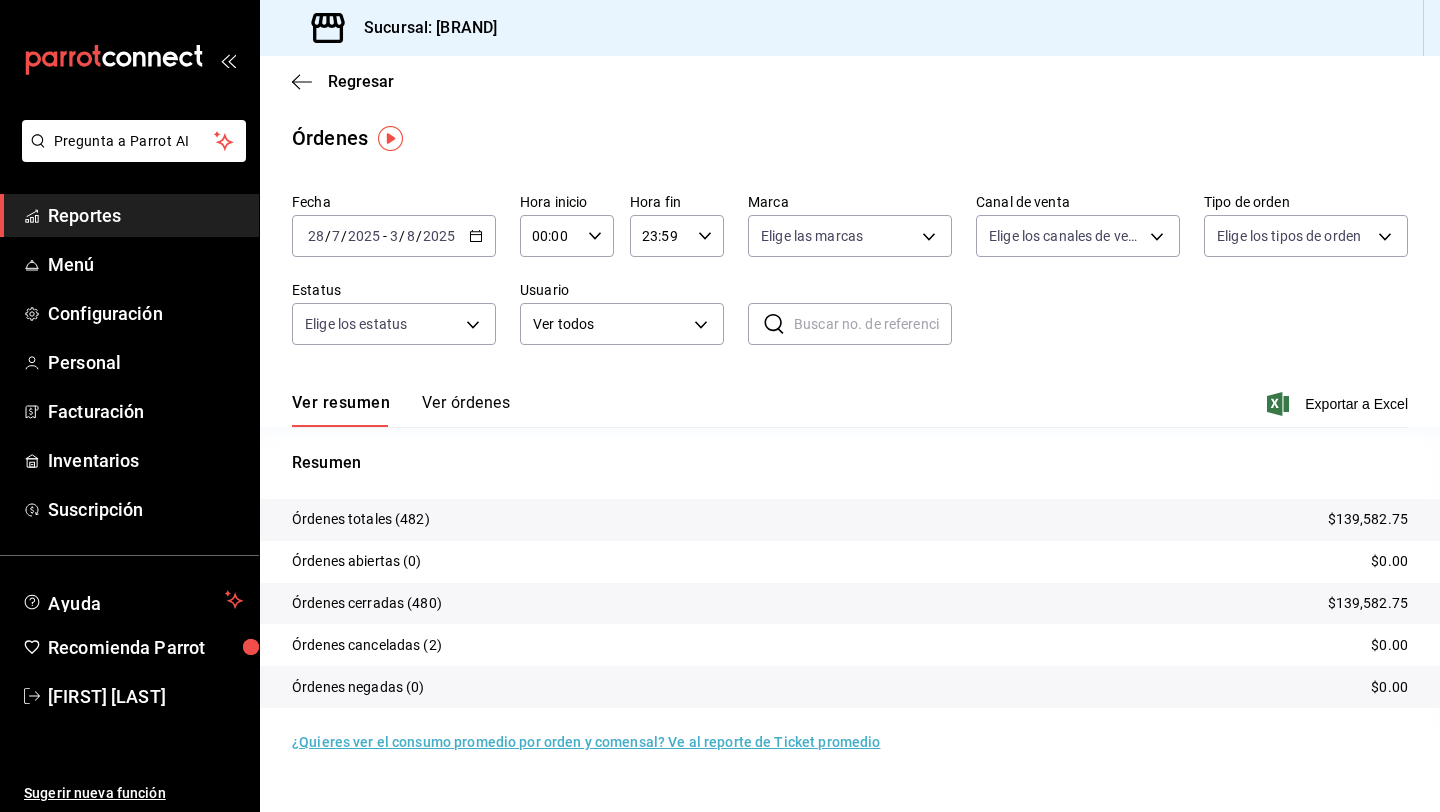click on "Reportes" at bounding box center (129, 215) 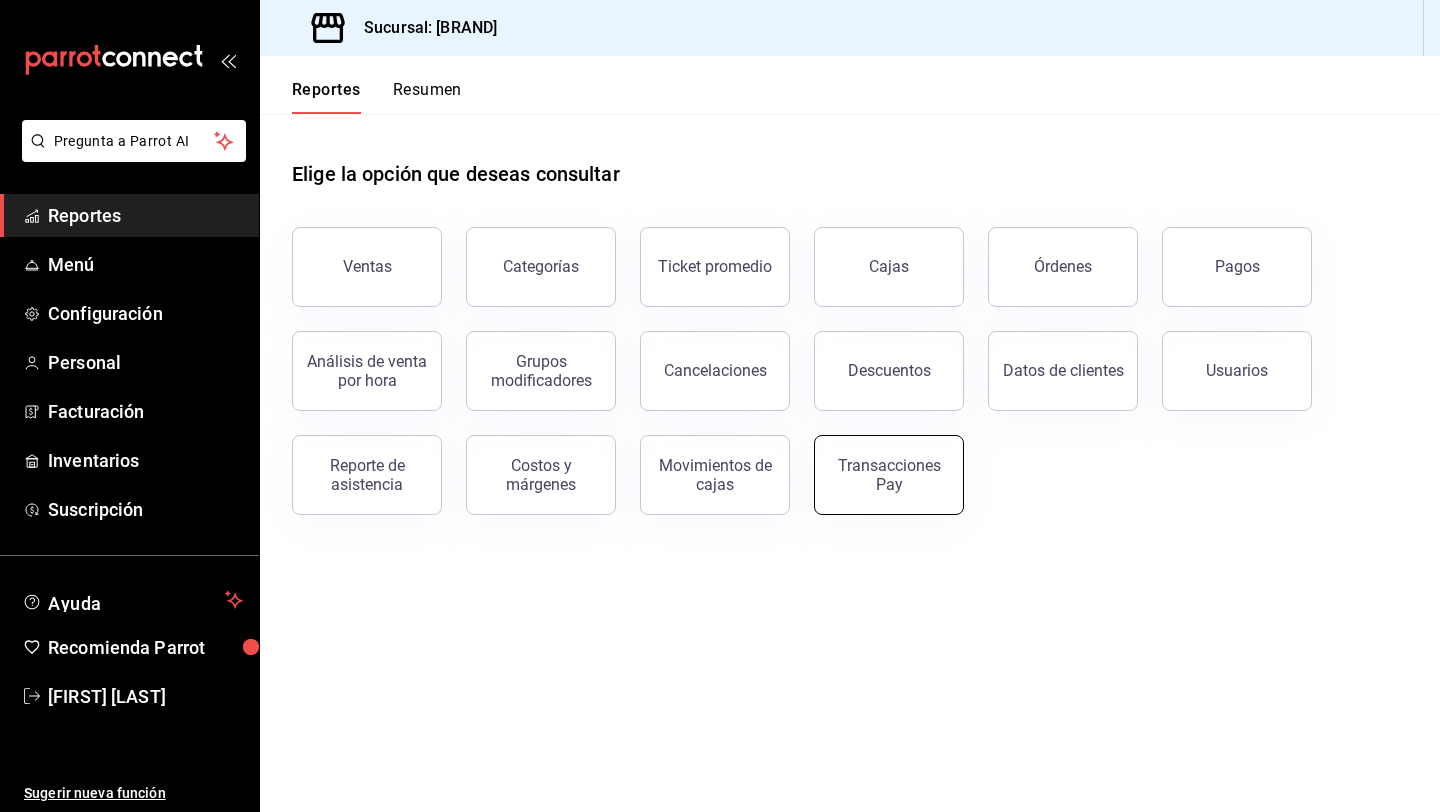 click on "Transacciones Pay" at bounding box center (889, 475) 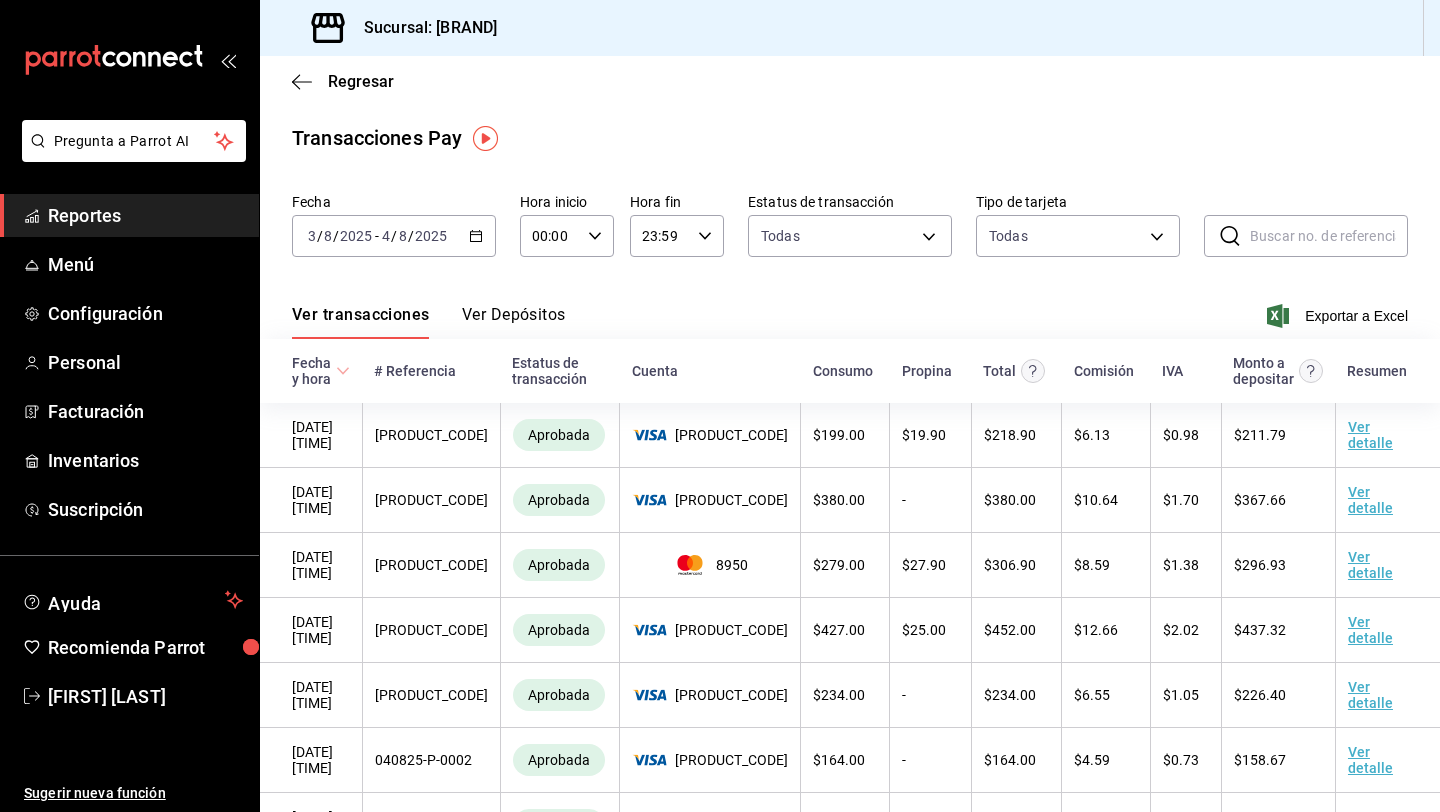 click on "Ver Depósitos" at bounding box center (514, 322) 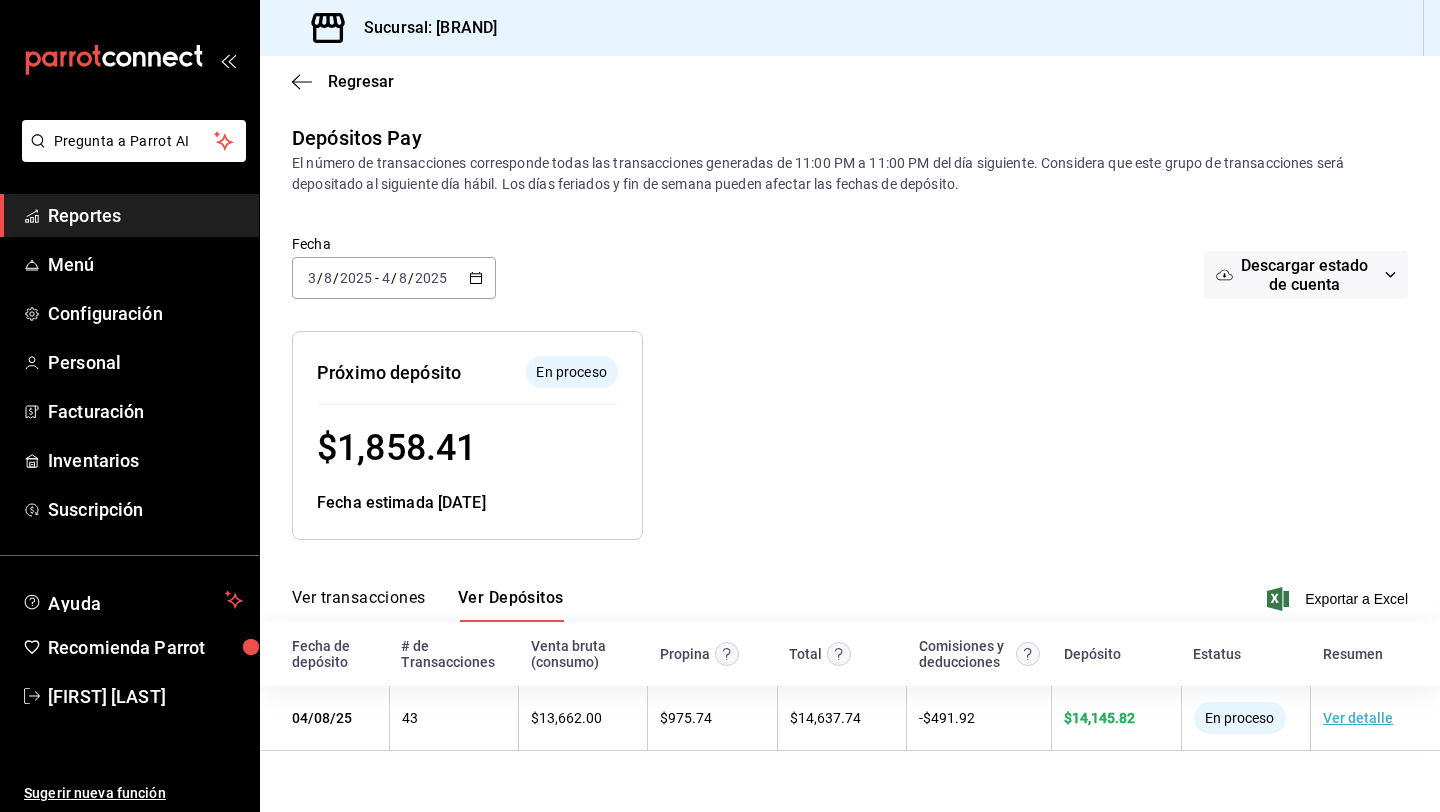 click 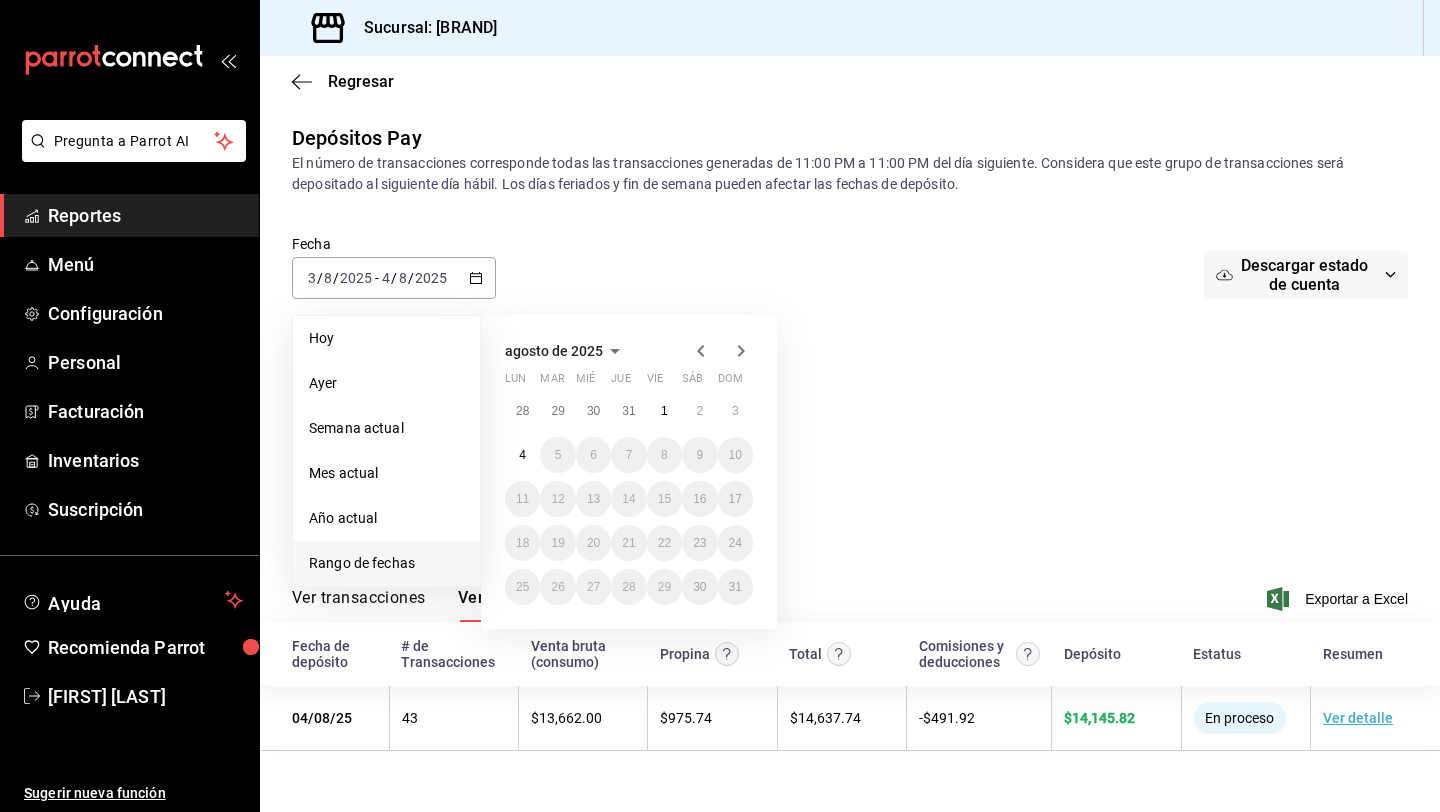 click 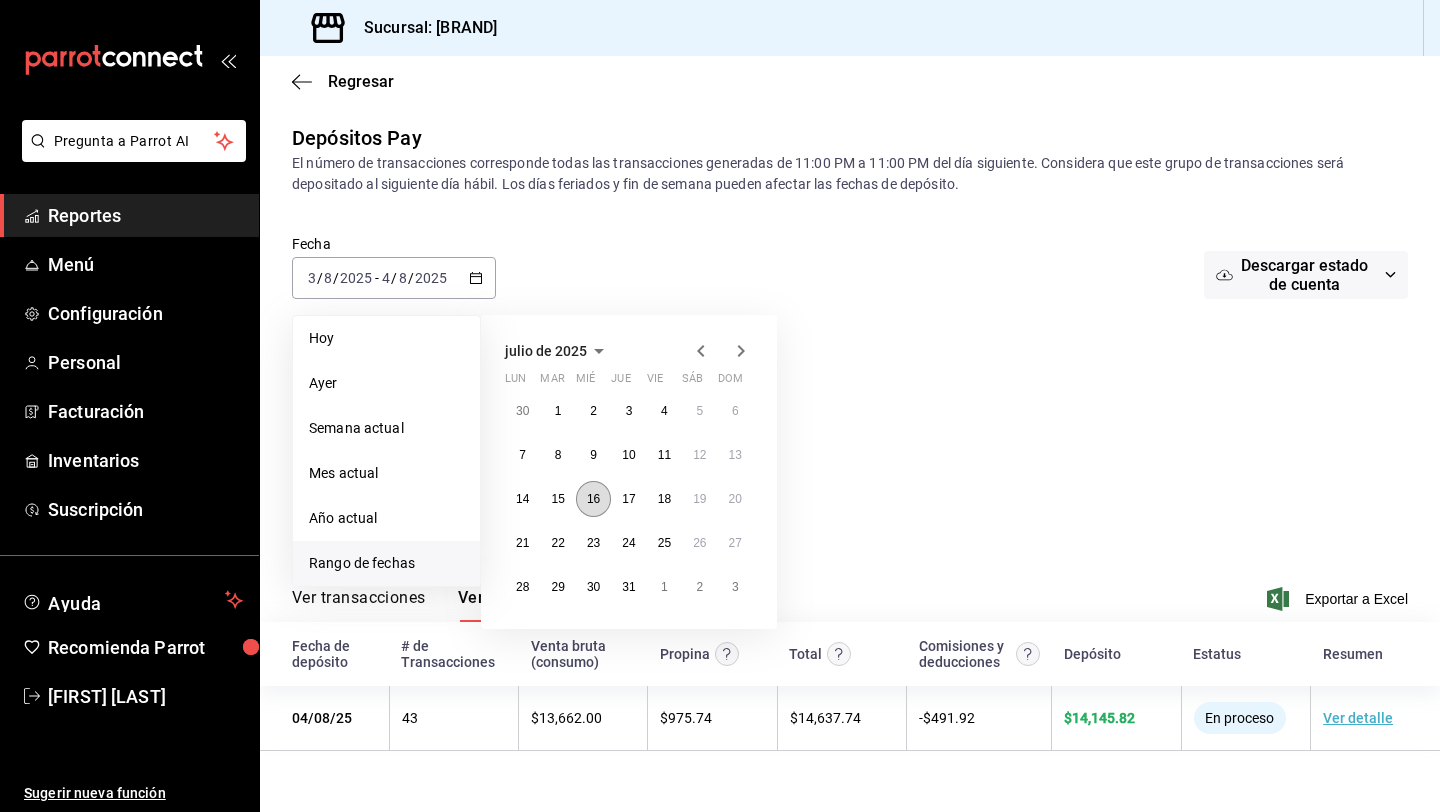 click on "16" at bounding box center (593, 499) 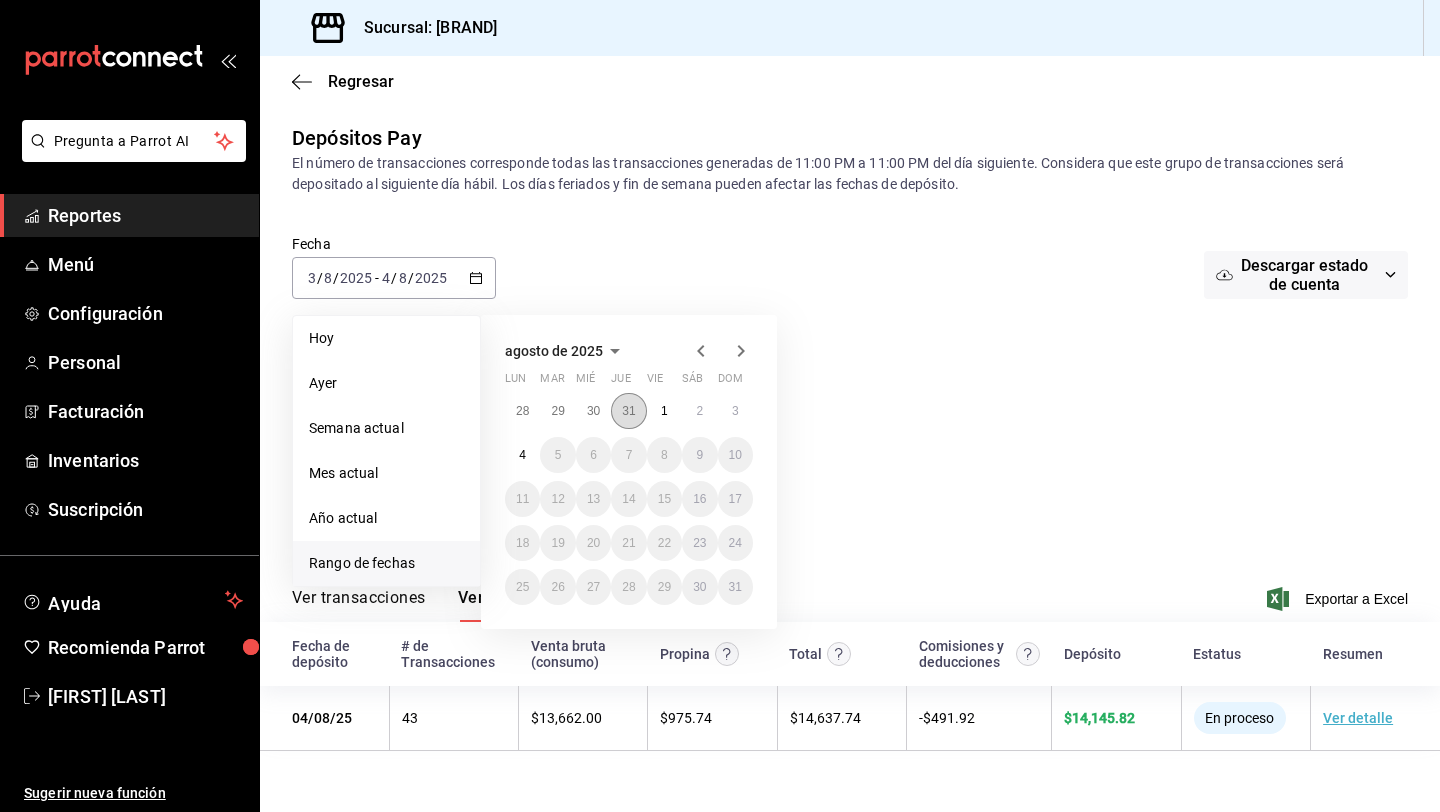 click on "31" at bounding box center (628, 411) 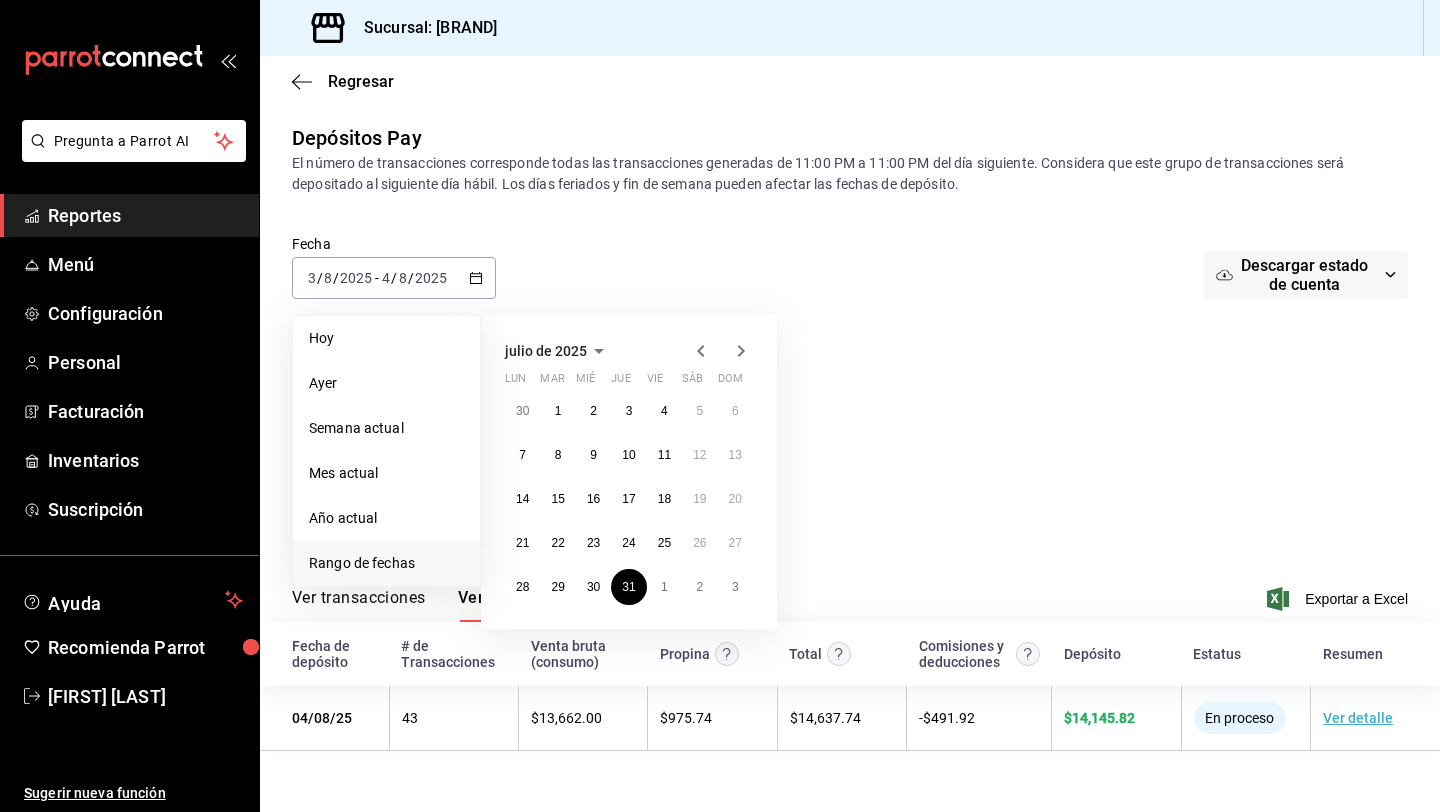 click at bounding box center (930, 419) 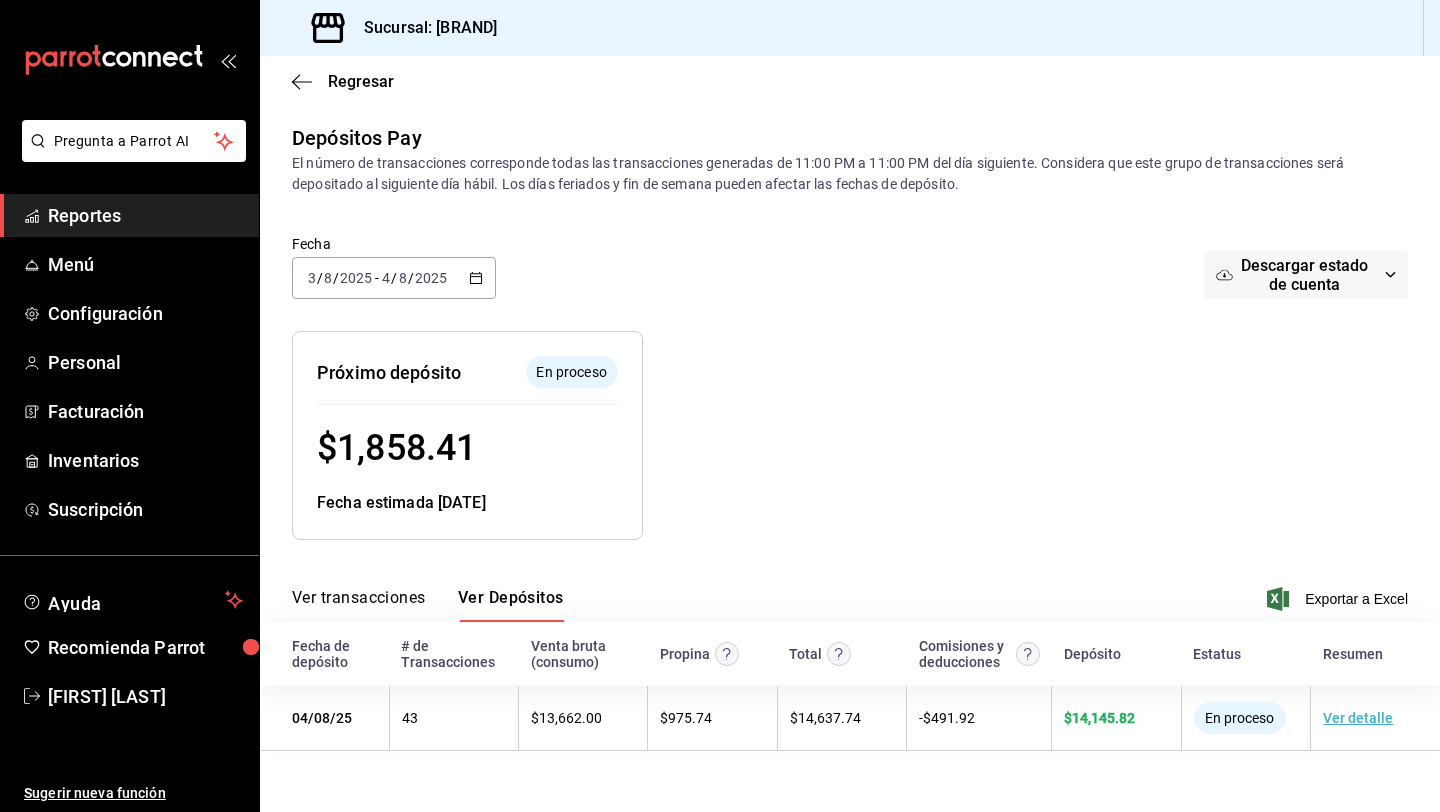 click 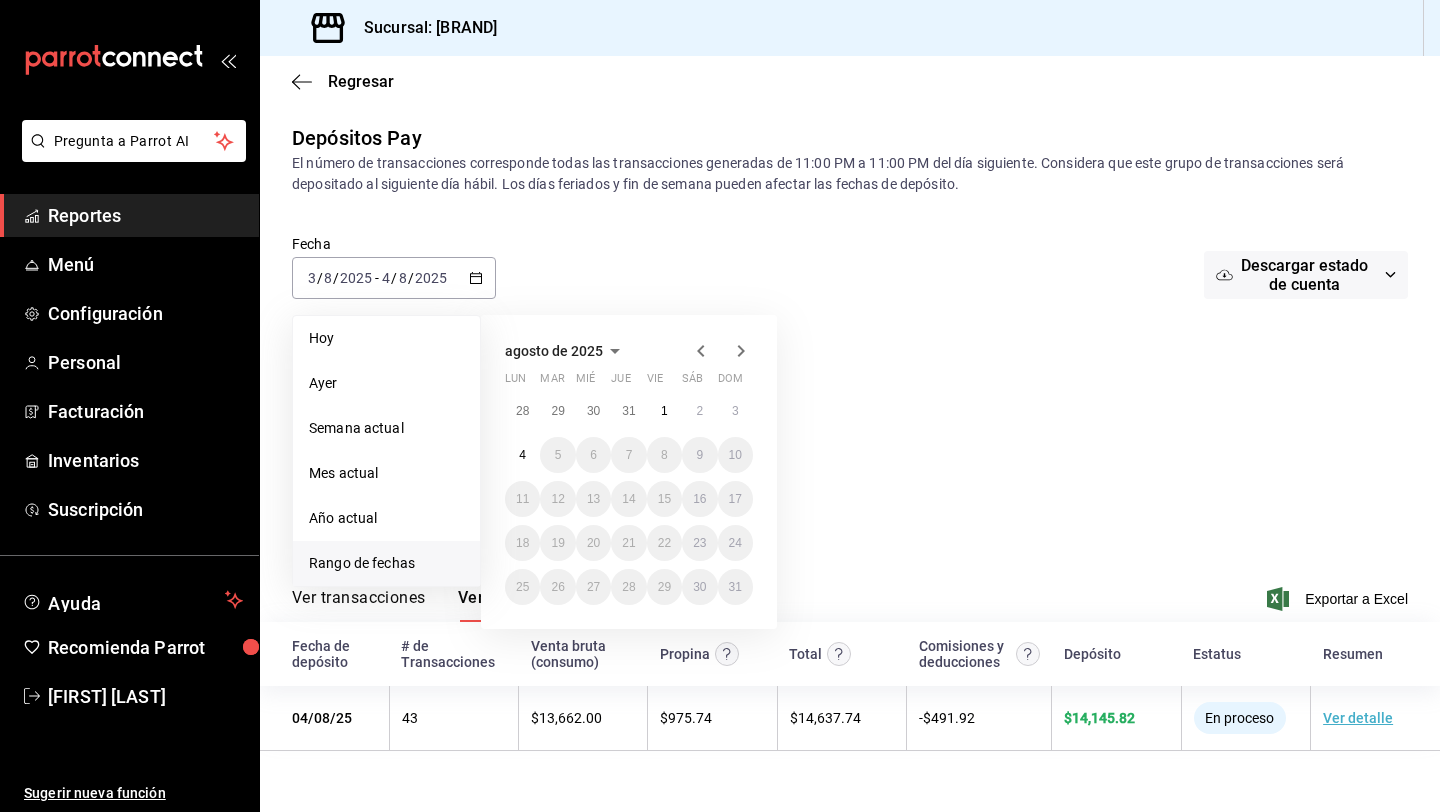 click 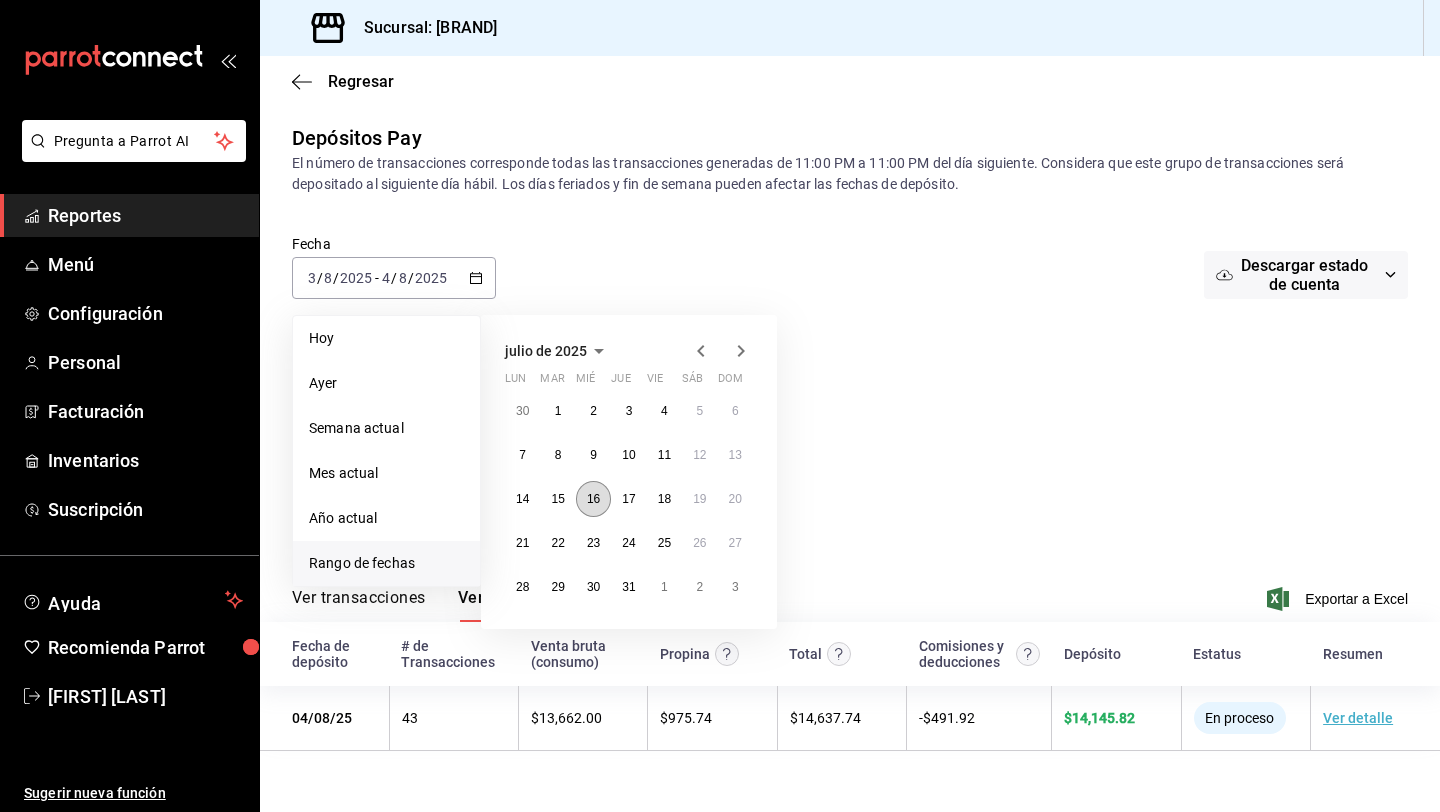 click on "16" at bounding box center [593, 499] 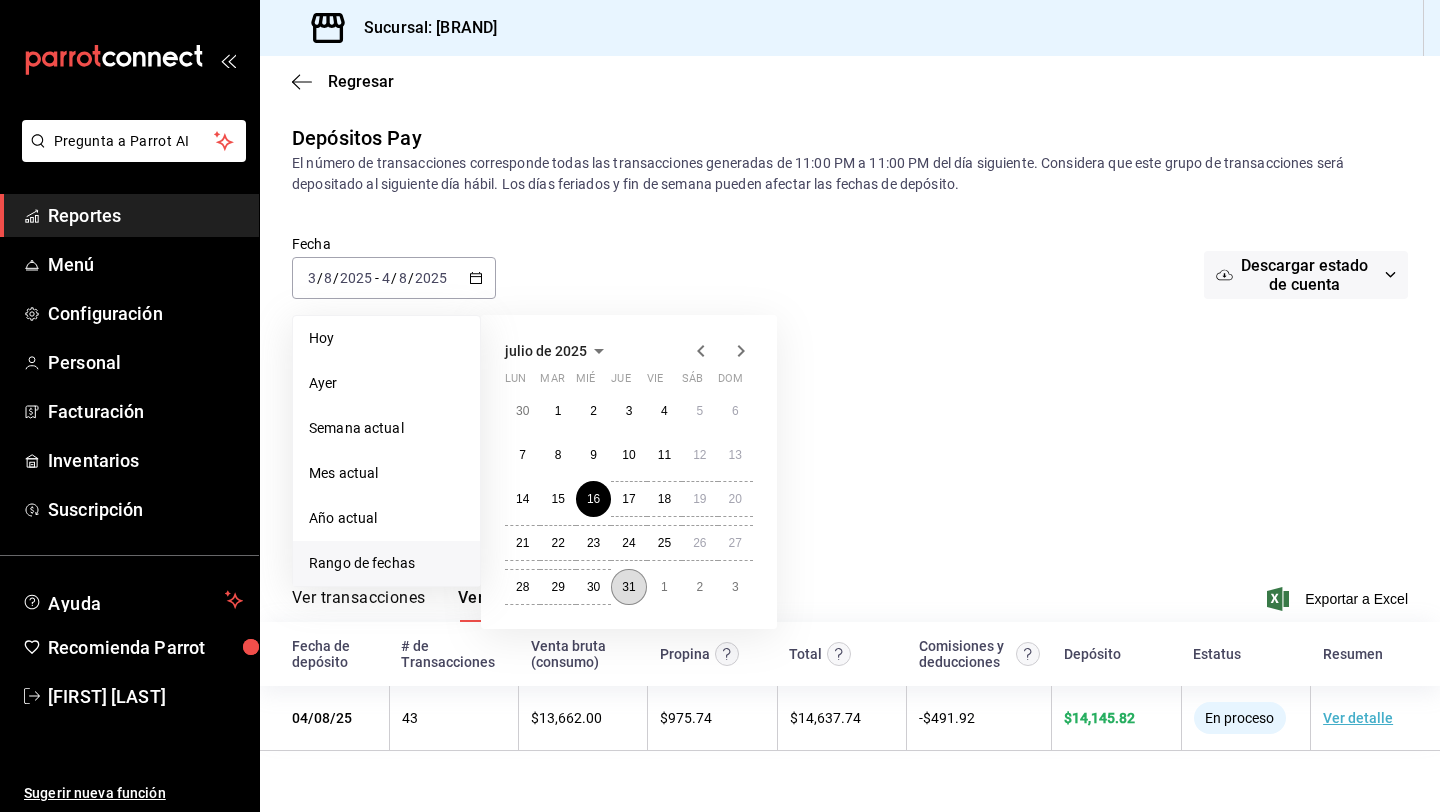 click on "31" at bounding box center (628, 587) 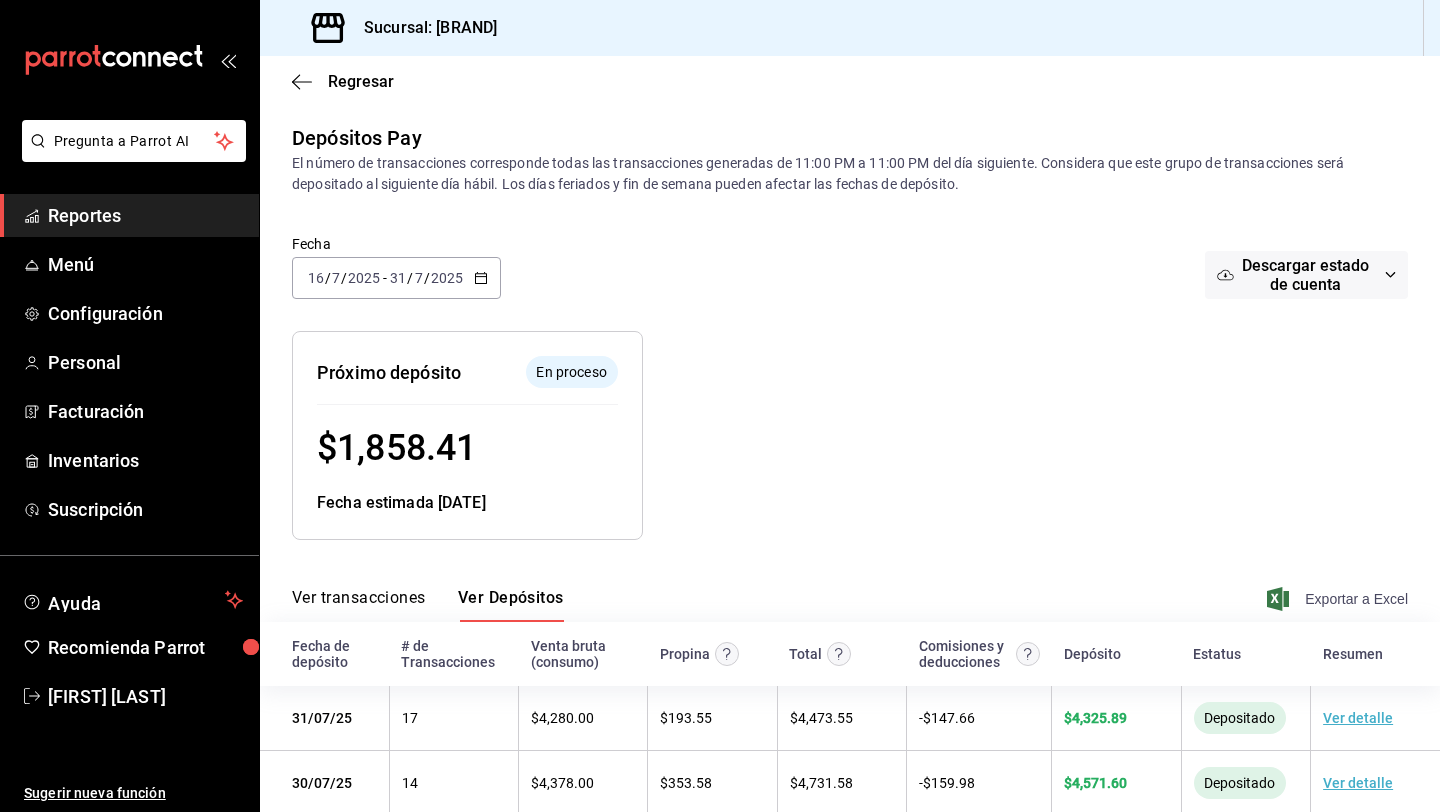 click on "Exportar a Excel" at bounding box center [1339, 599] 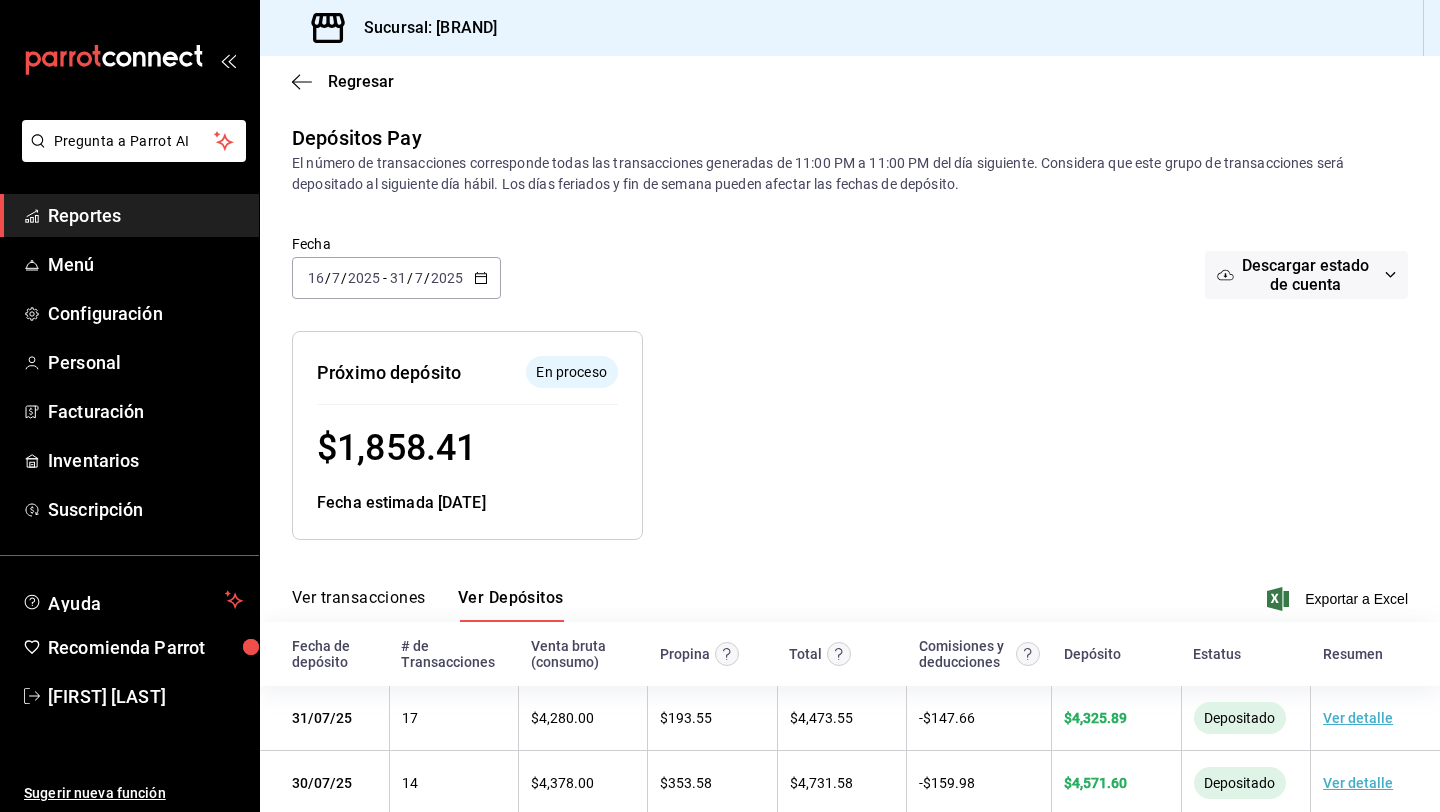click on "Reportes" at bounding box center [145, 215] 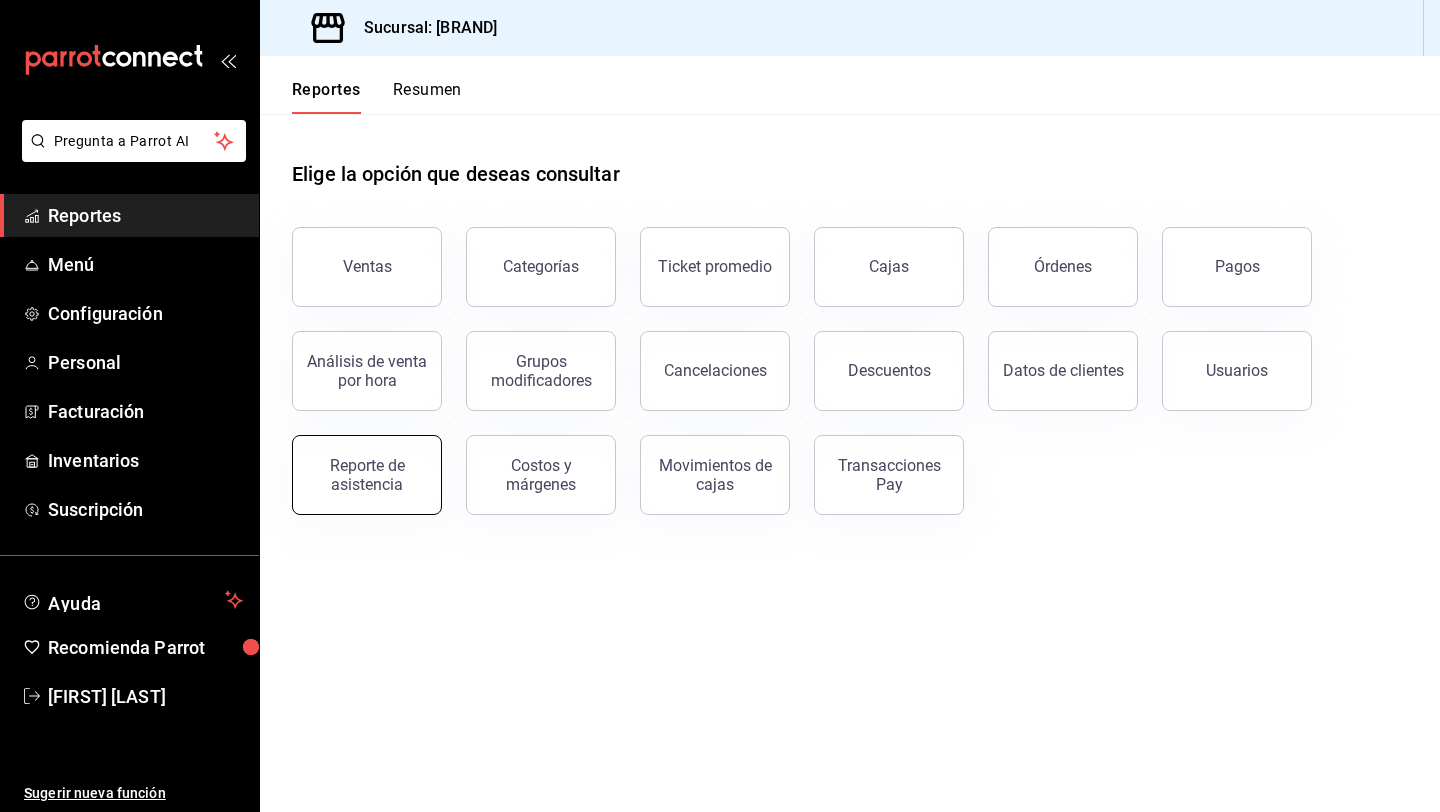 click on "Reporte de asistencia" at bounding box center (367, 475) 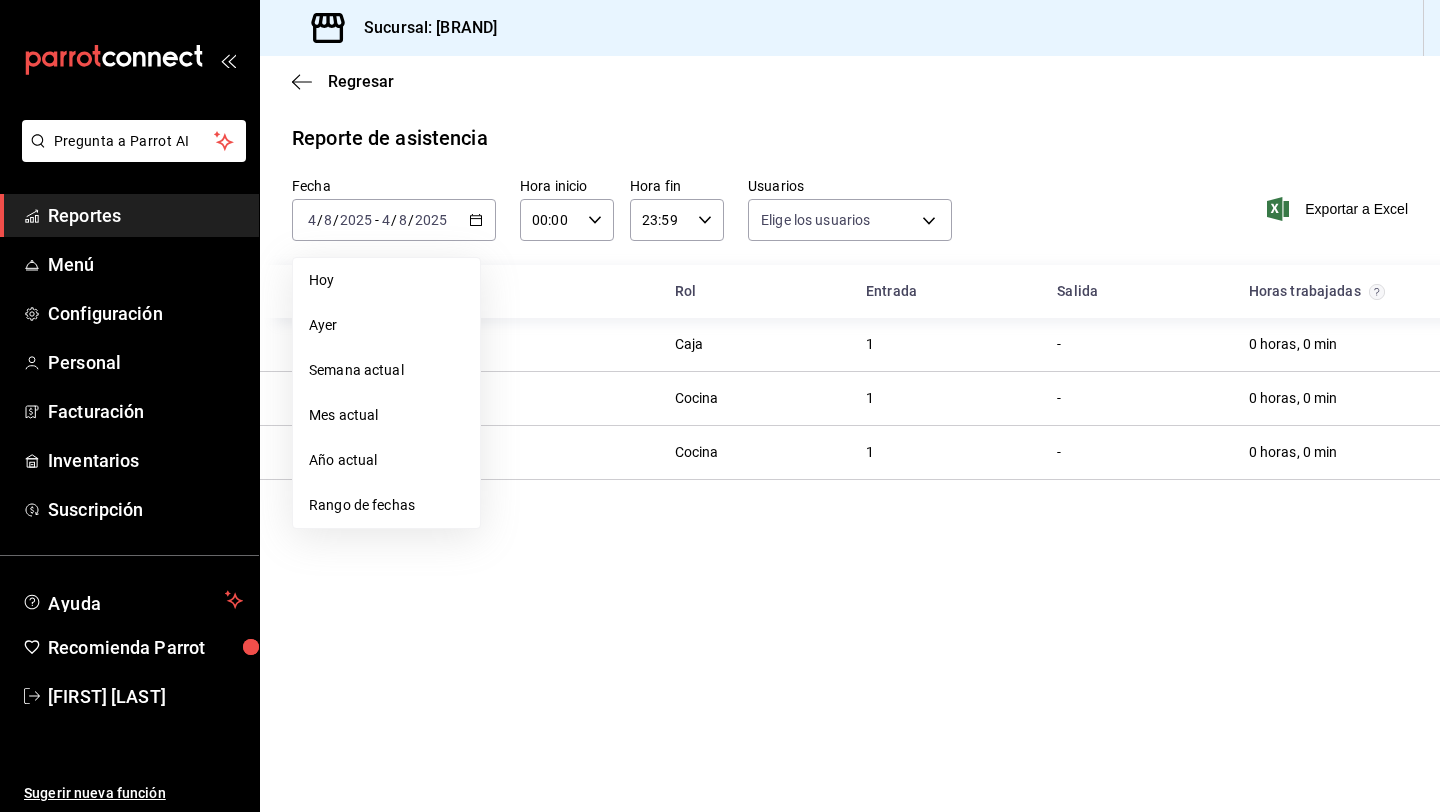 type on "f3c91b85-266e-4a27-947a-73fe646ffe1a,9974ec4e-e965-4573-b42e-7524942ef171,7d8c1523-746a-4cd2-947c-13330fc2a4d5,c6846958-6452-4614-92e9-8c88ec789c74,eaeb1c46-bb53-4912-85e9-be3fef40465b,3f53da53-366b-42eb-ba13-3c4522c6bc0e,968a802e-4a2c-4121-84b6-a878831822de,d8ff160d-ecb8-473b-a7d2-7637d79ddd9c,a9bfcfac-d6a5-4137-aa3d-9c37a06938ec" 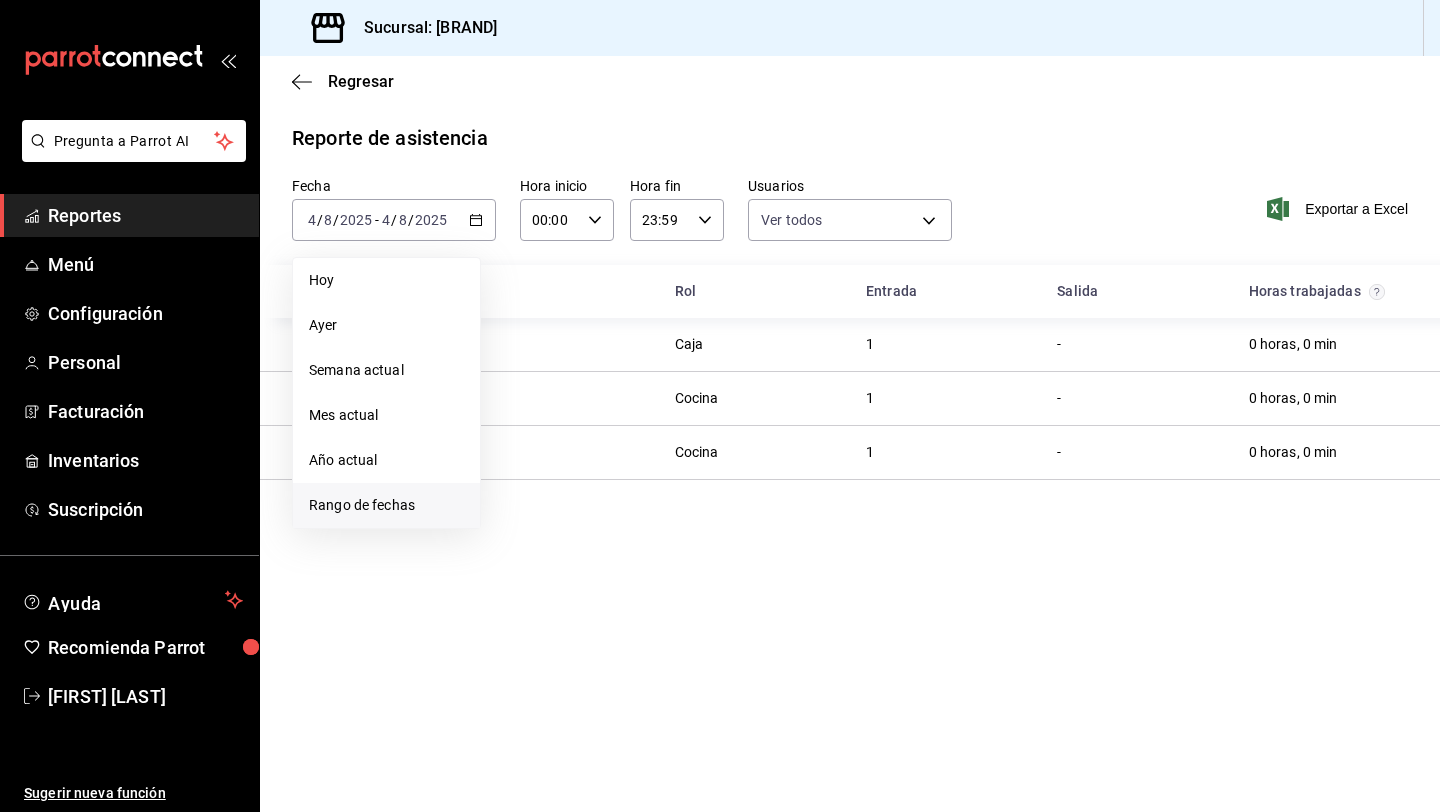 click on "Rango de fechas" at bounding box center (386, 505) 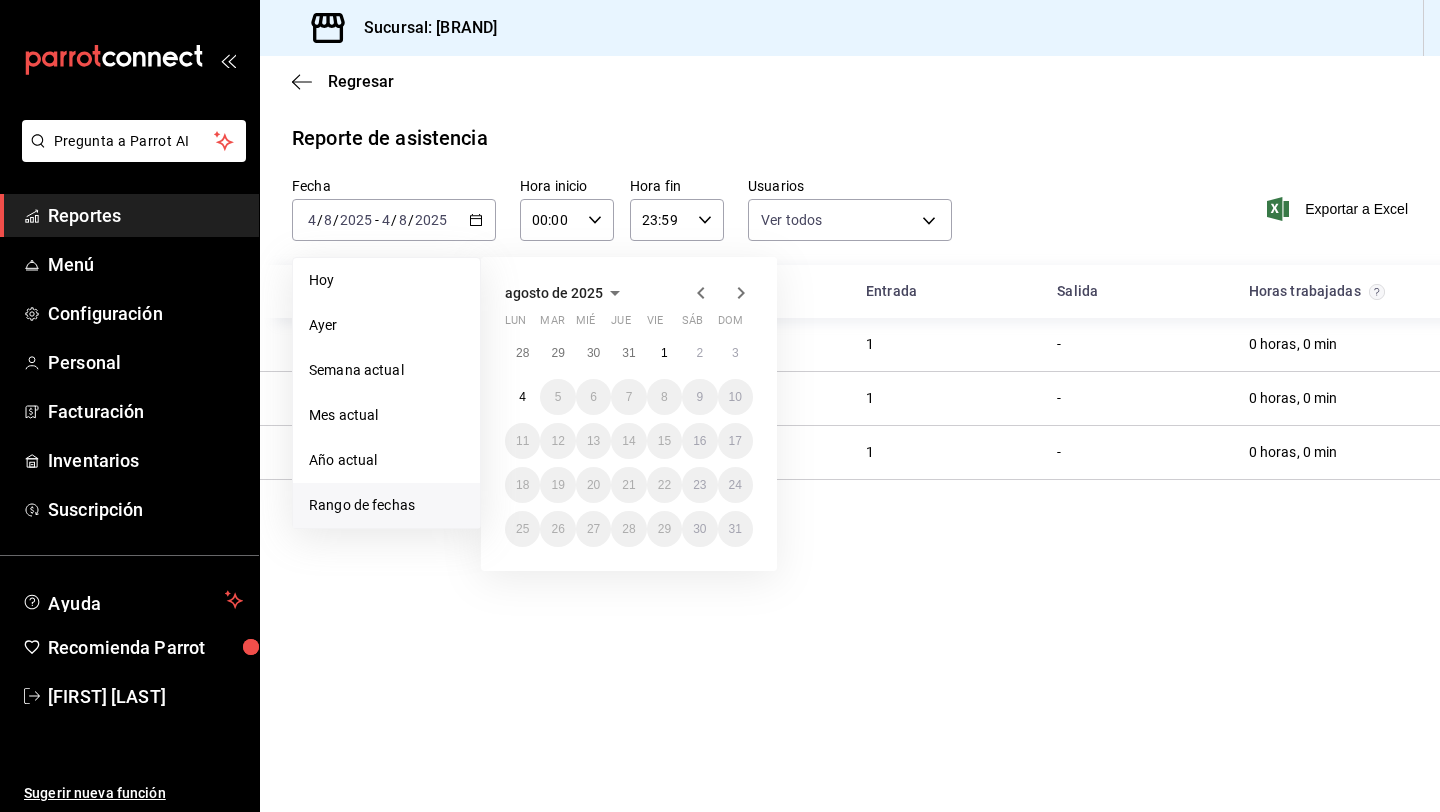 click 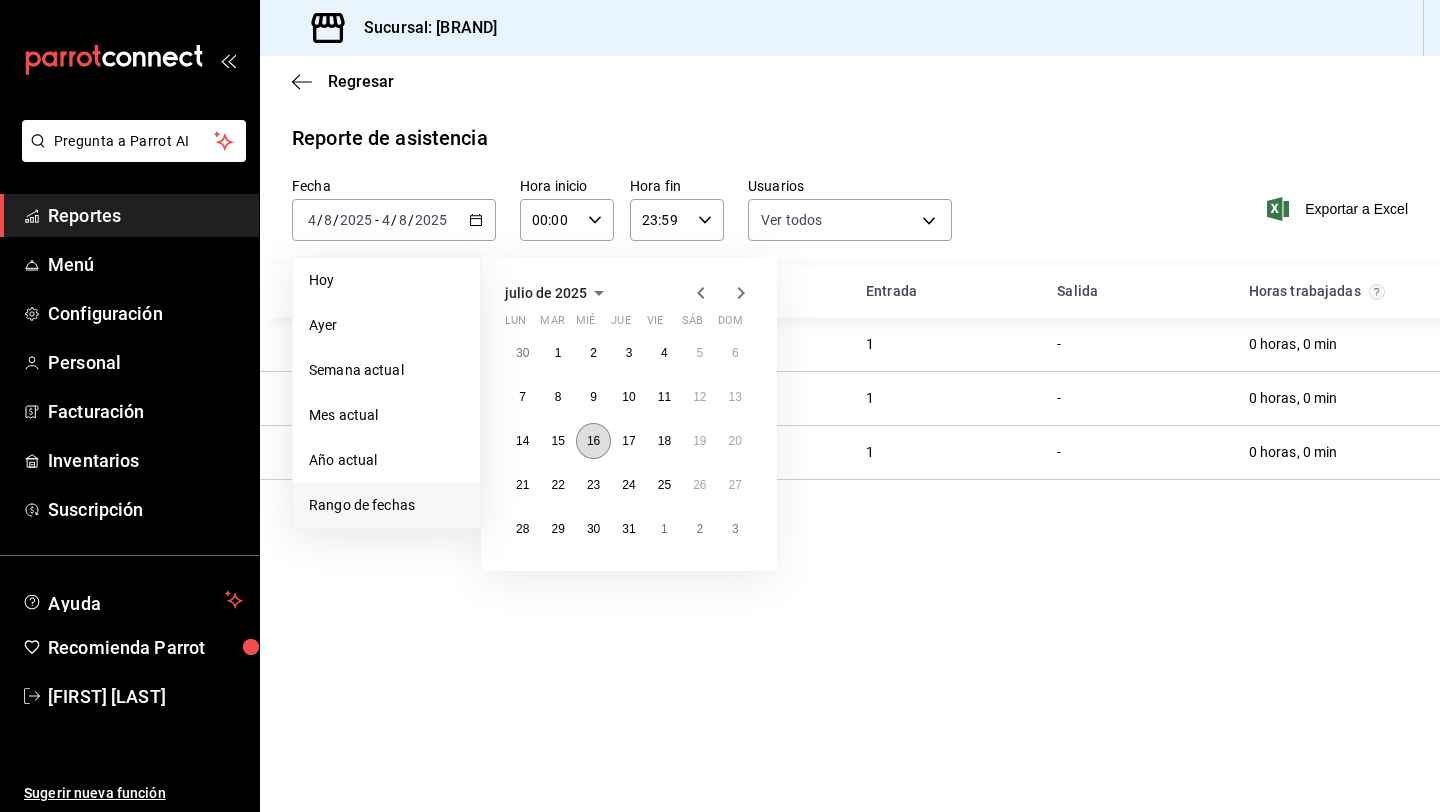 click on "16" at bounding box center [593, 441] 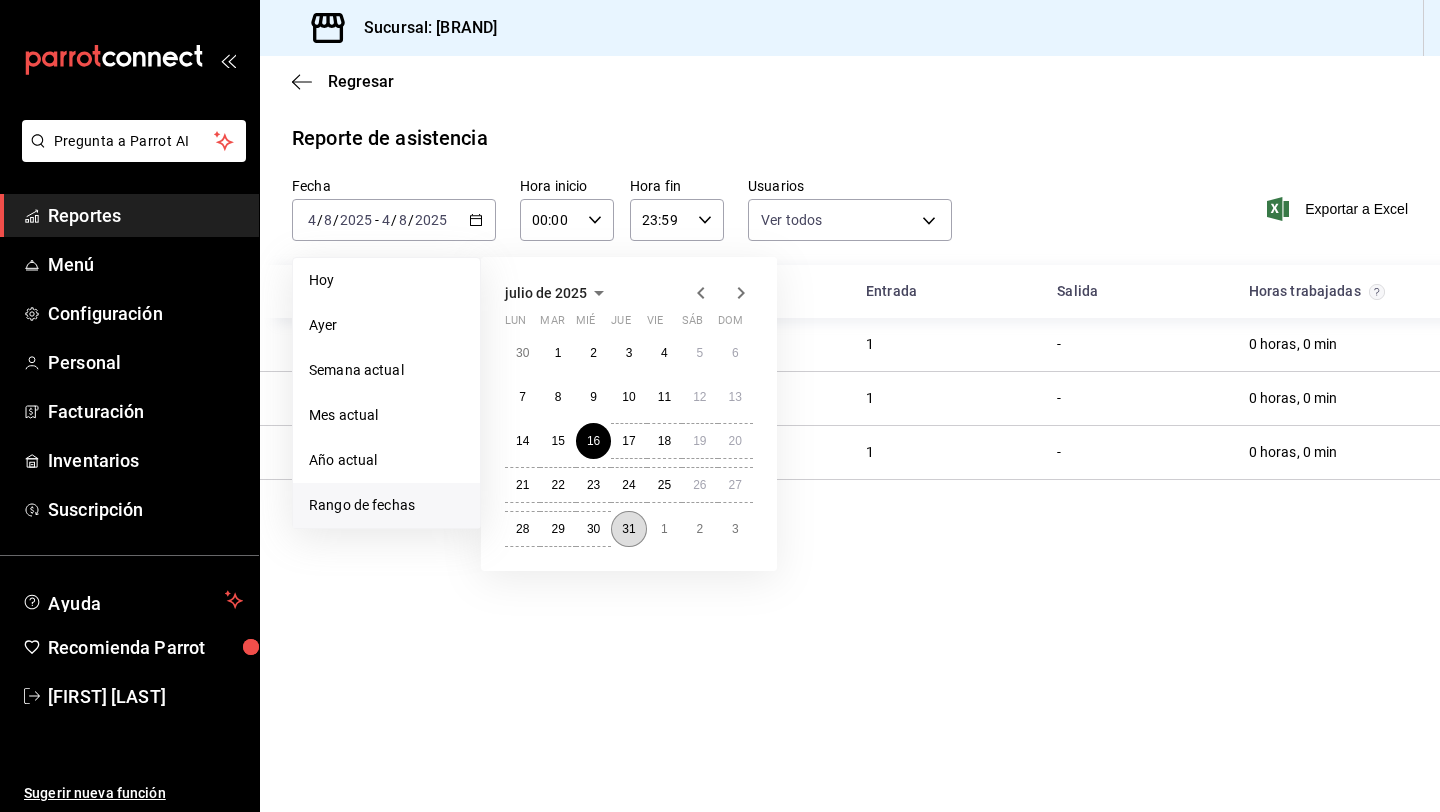 click on "31" at bounding box center (628, 529) 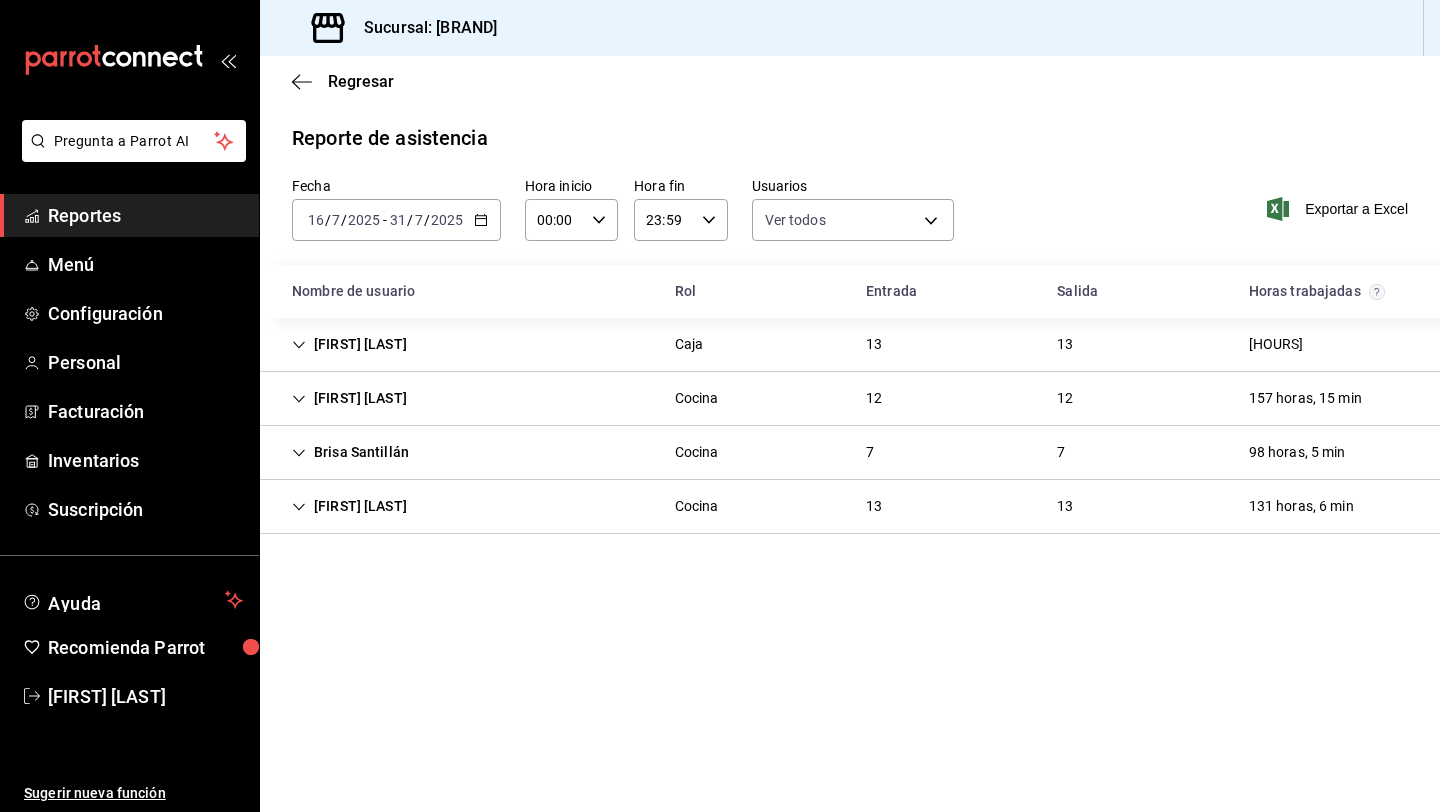 click on "[FIRST] [LAST] Caja 13 13 [HOURS]" at bounding box center (850, 345) 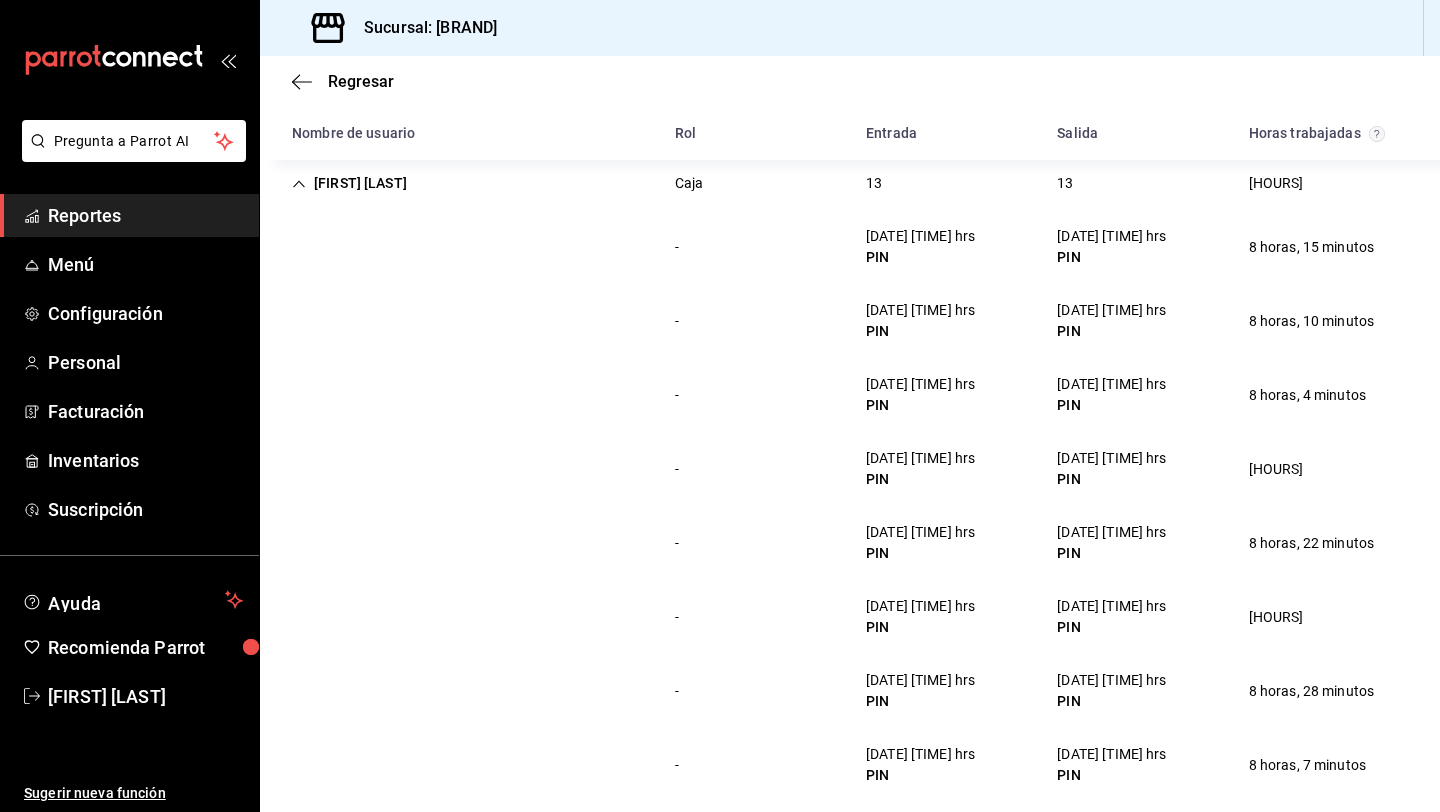 scroll, scrollTop: 0, scrollLeft: 0, axis: both 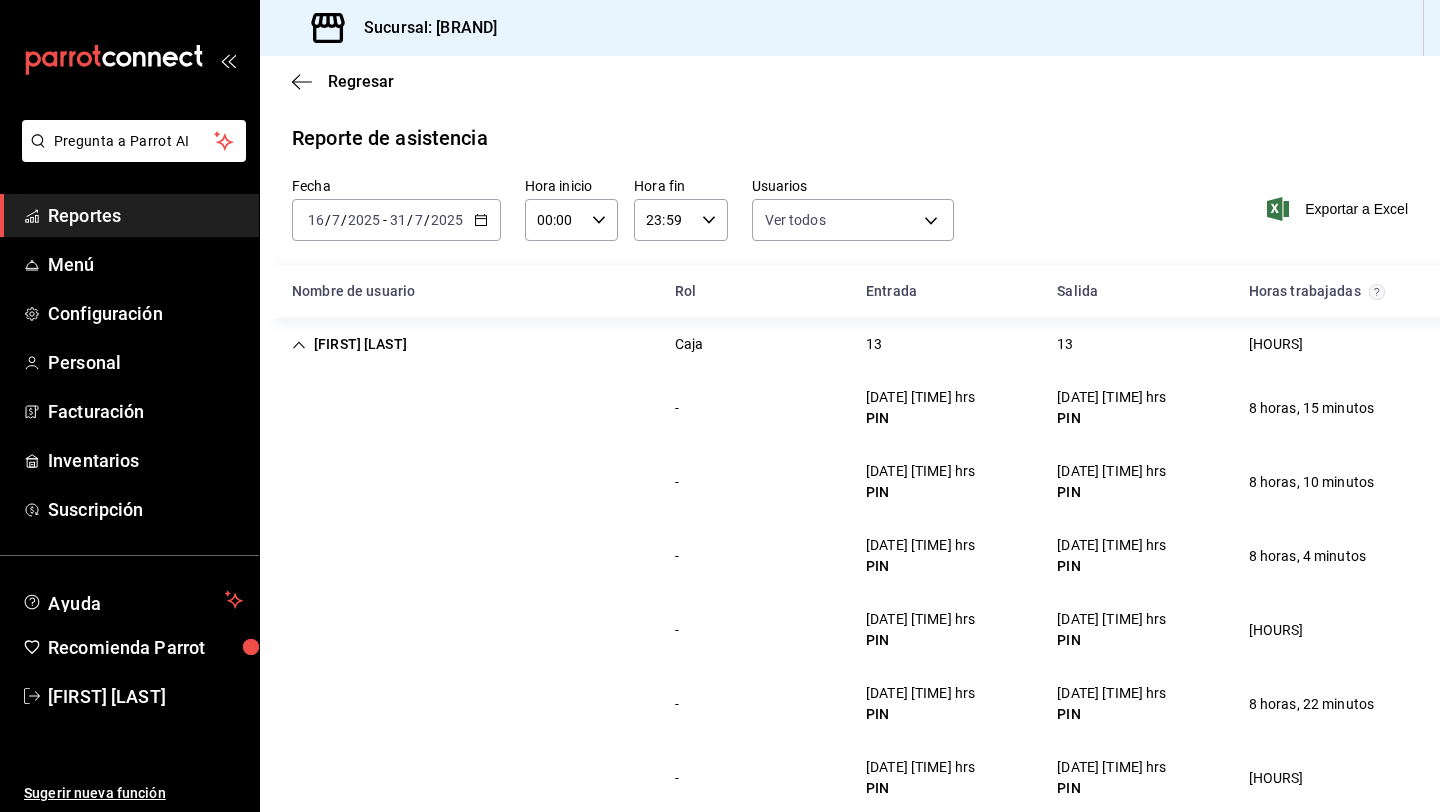 click on "[FIRST] [LAST]" at bounding box center (349, 344) 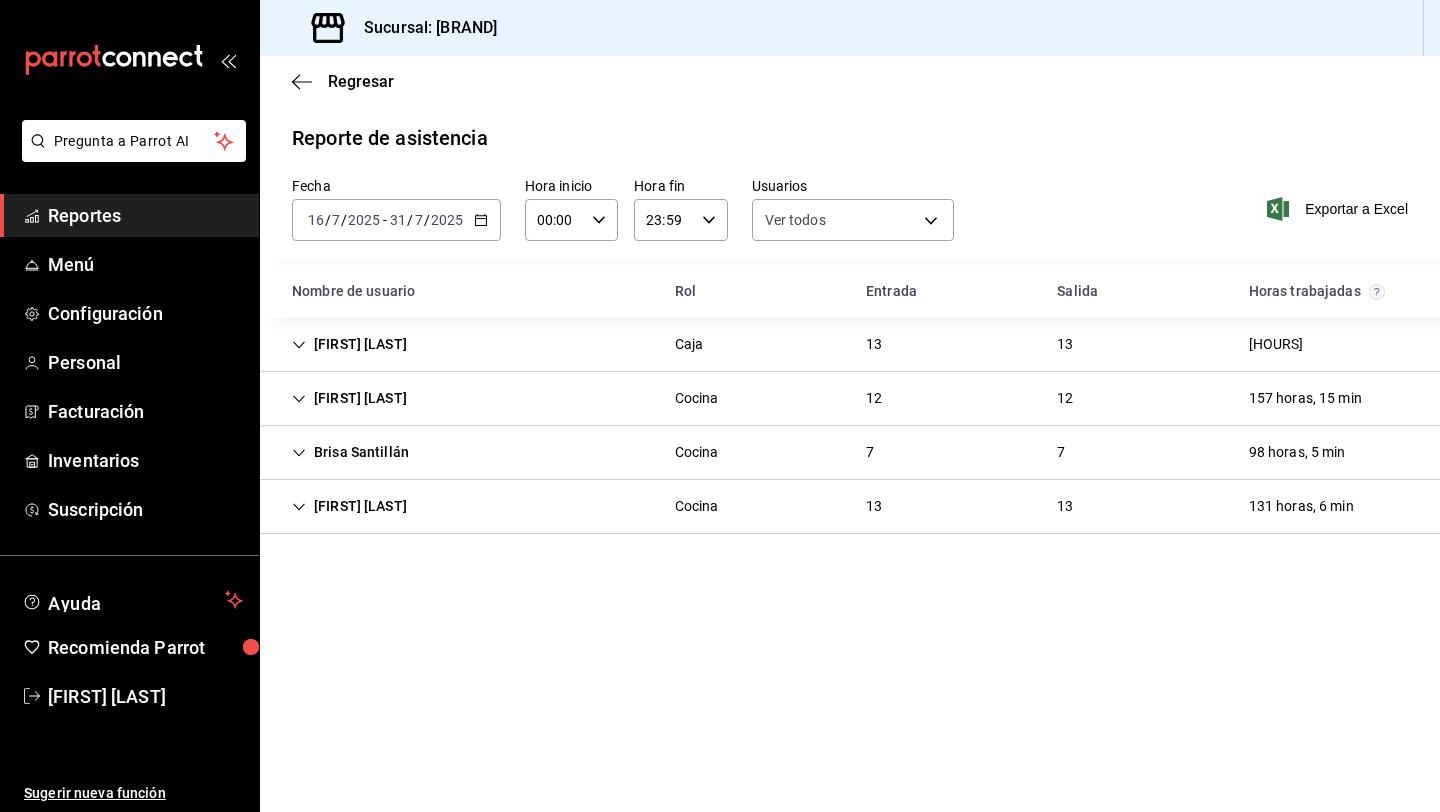 click 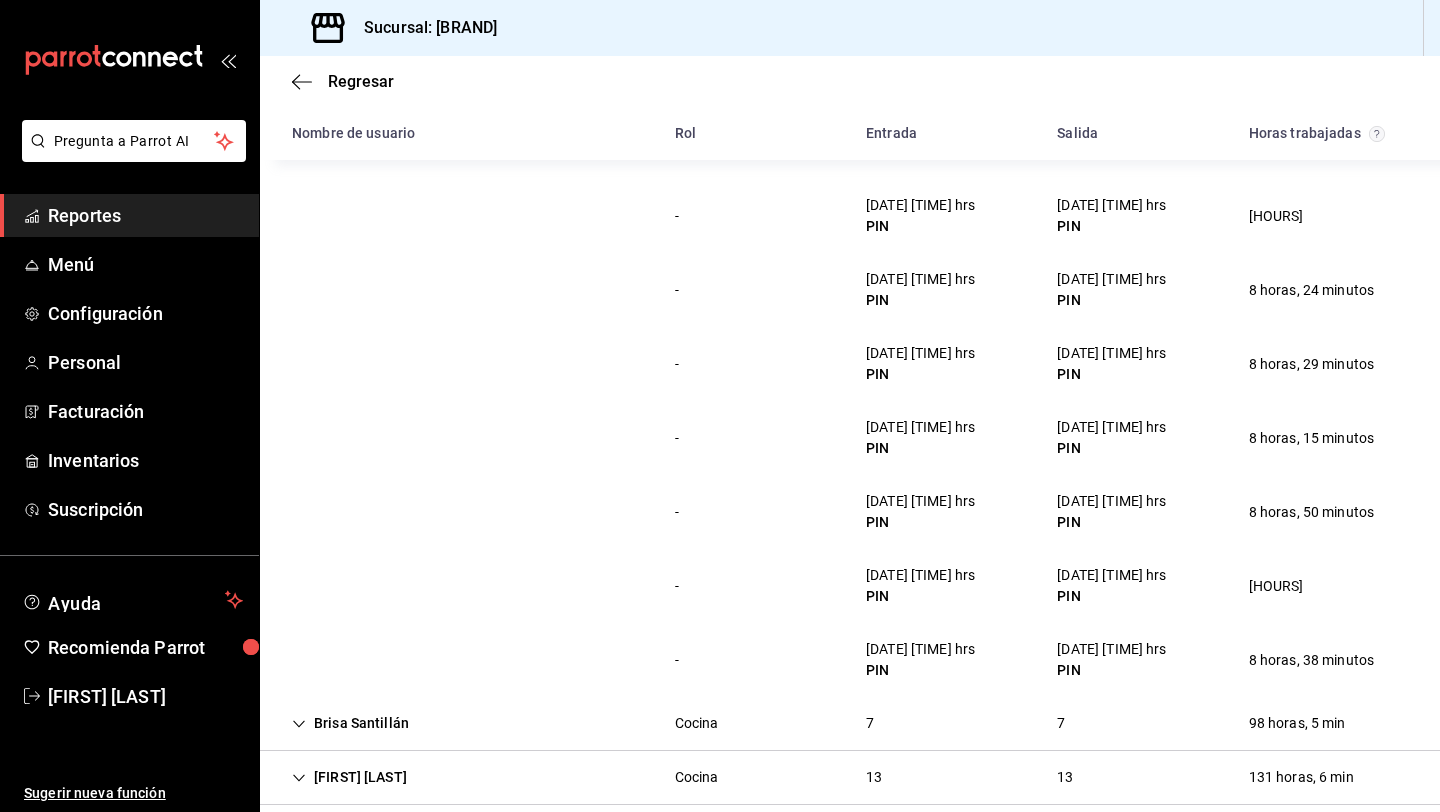scroll, scrollTop: 618, scrollLeft: 0, axis: vertical 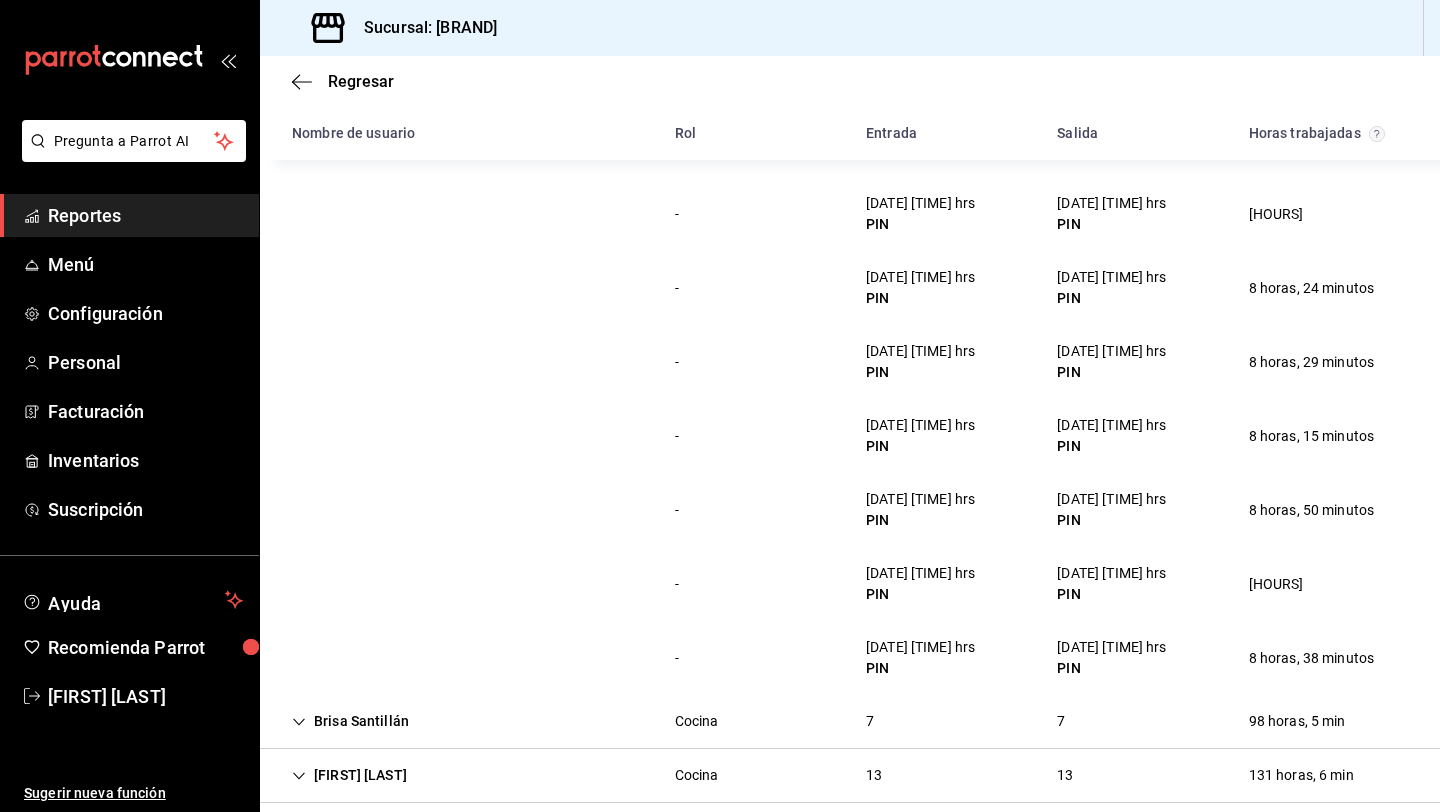 click on "Brisa Santillán" at bounding box center [350, 721] 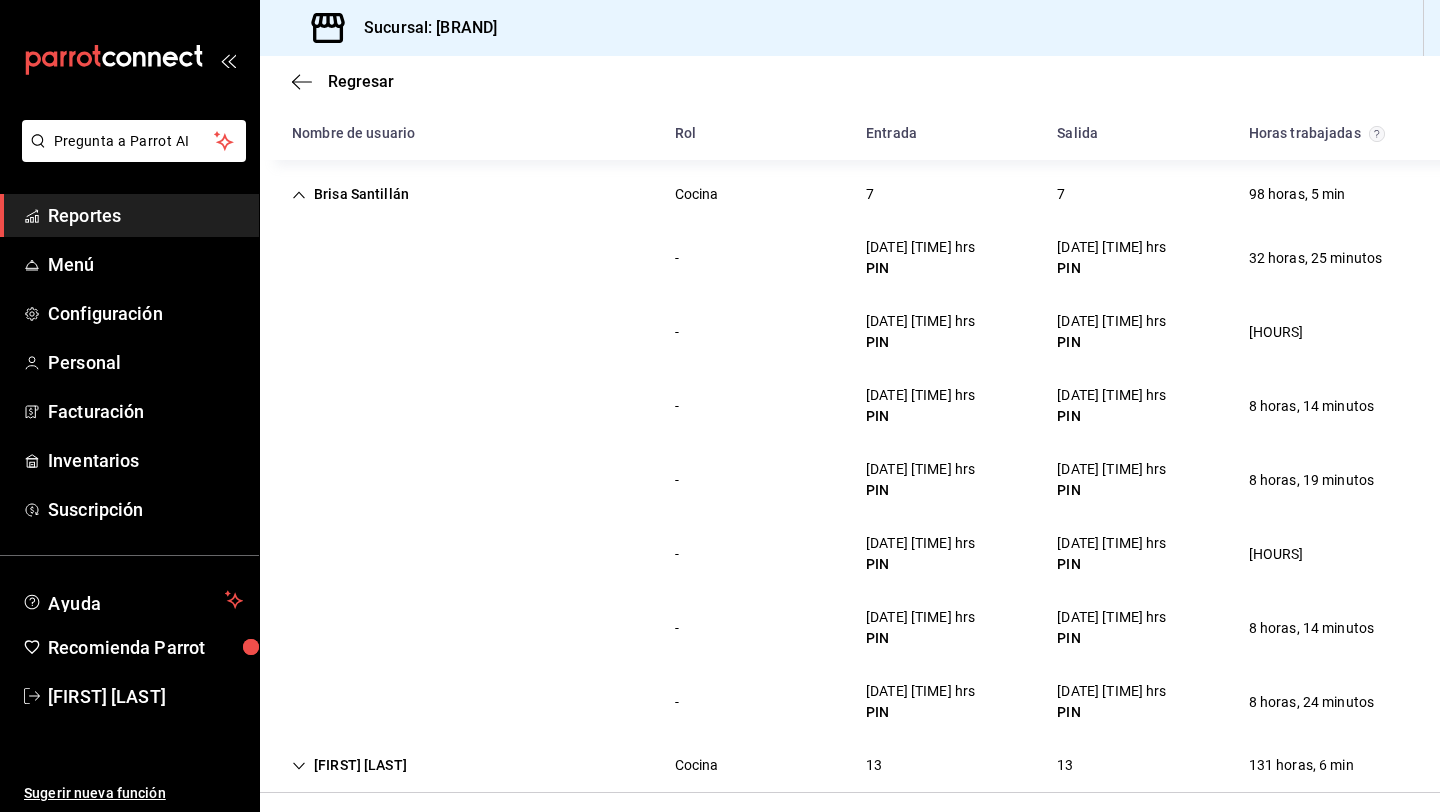 scroll, scrollTop: 1158, scrollLeft: 0, axis: vertical 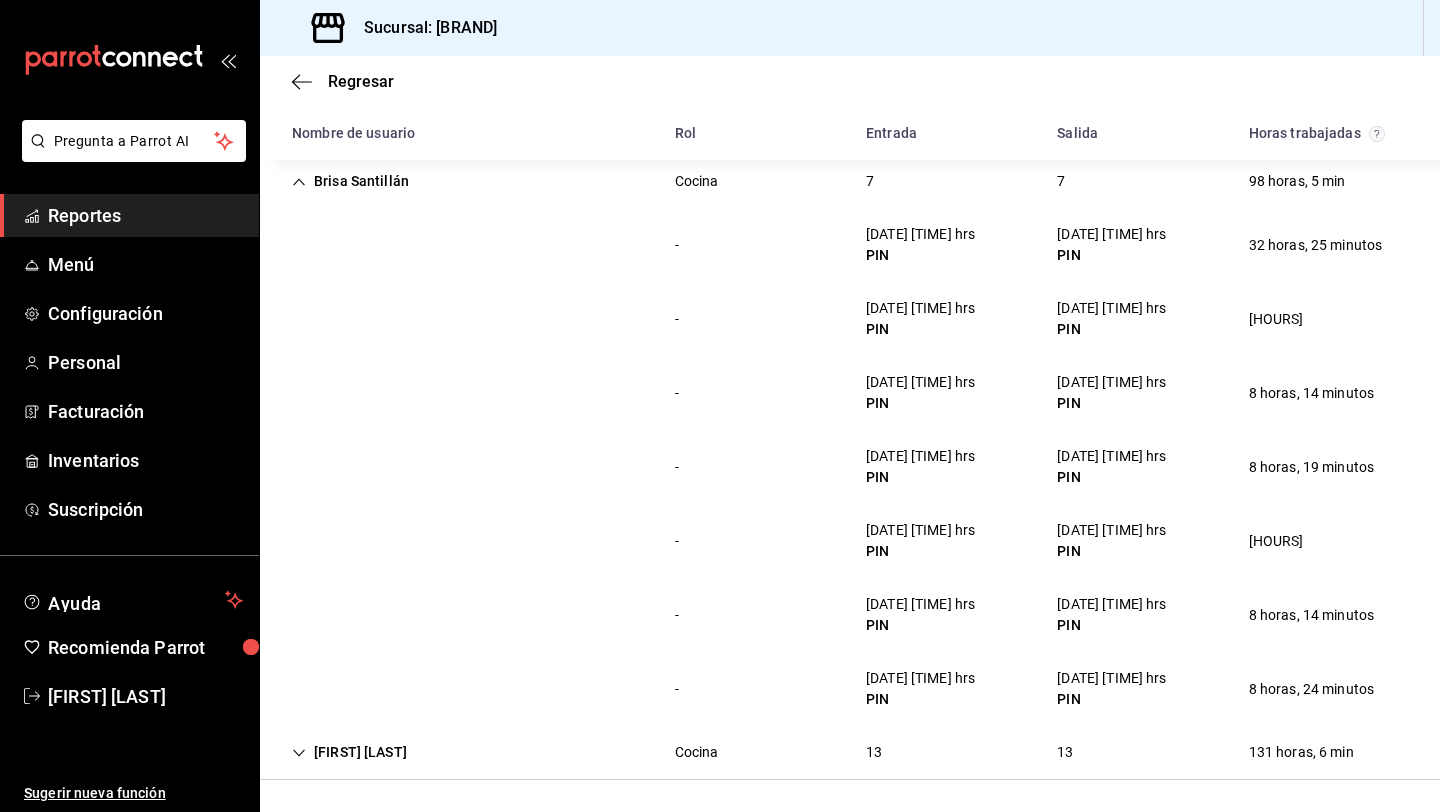 click on "[FIRST] [LAST]" at bounding box center (349, 752) 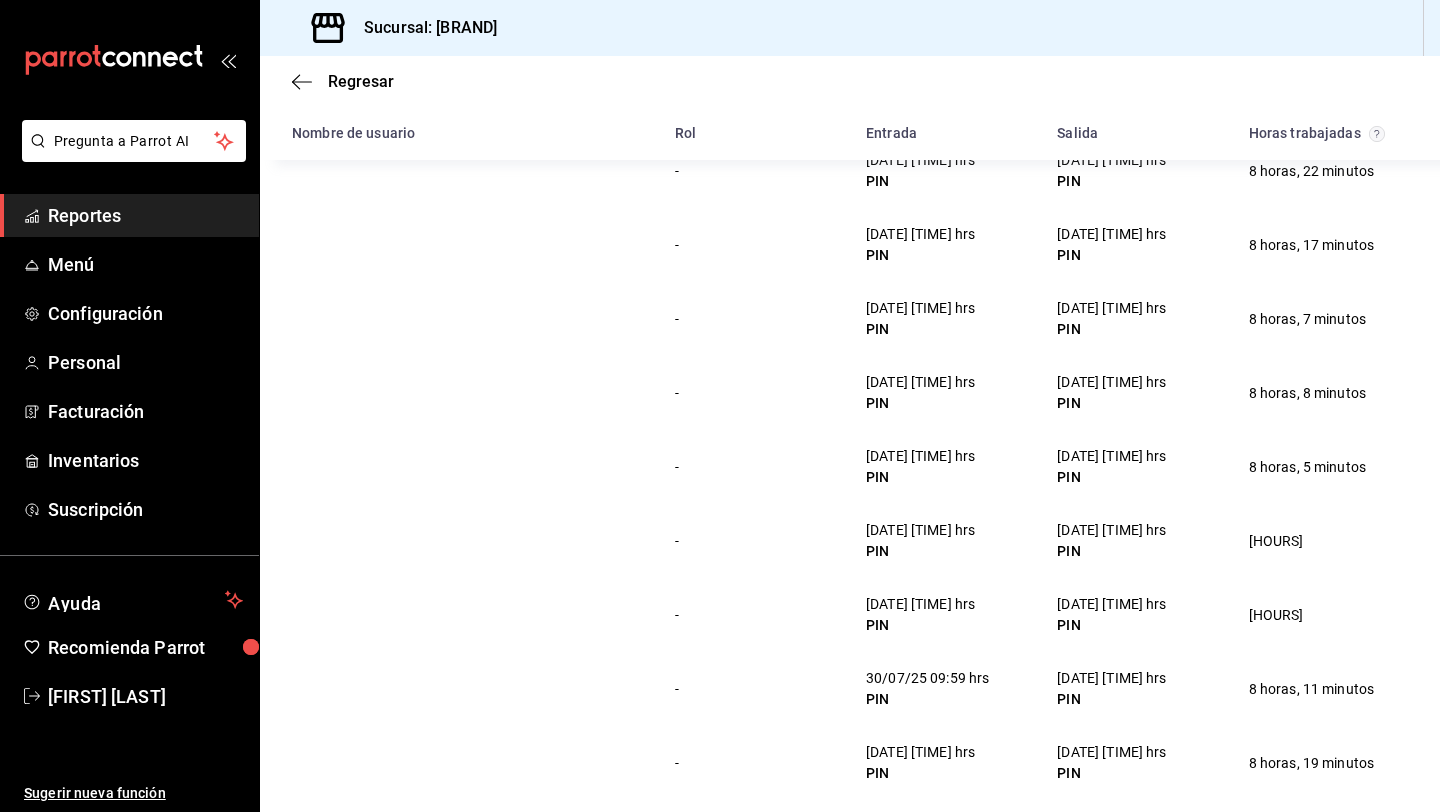 scroll, scrollTop: 2119, scrollLeft: 0, axis: vertical 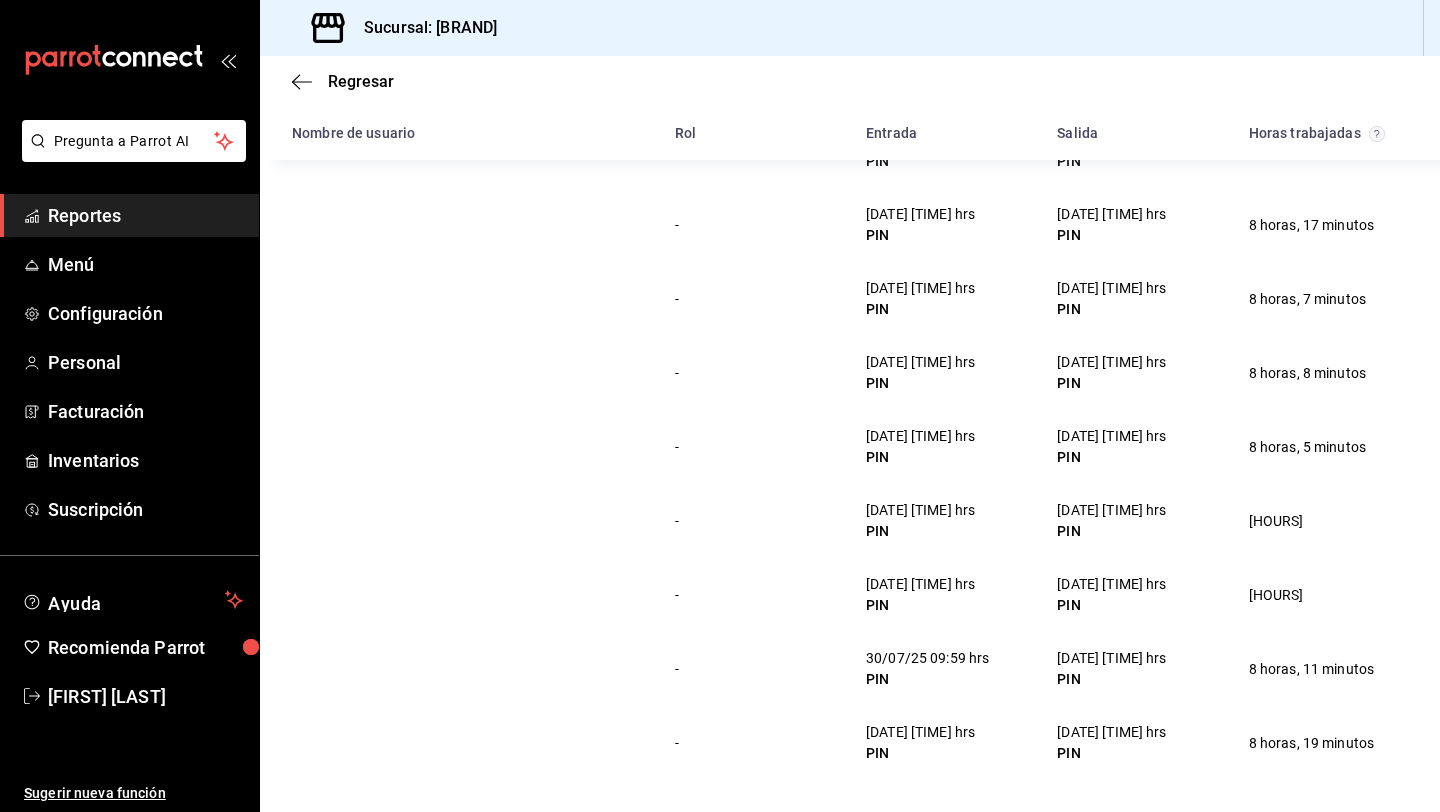 click on "Reportes" at bounding box center (145, 215) 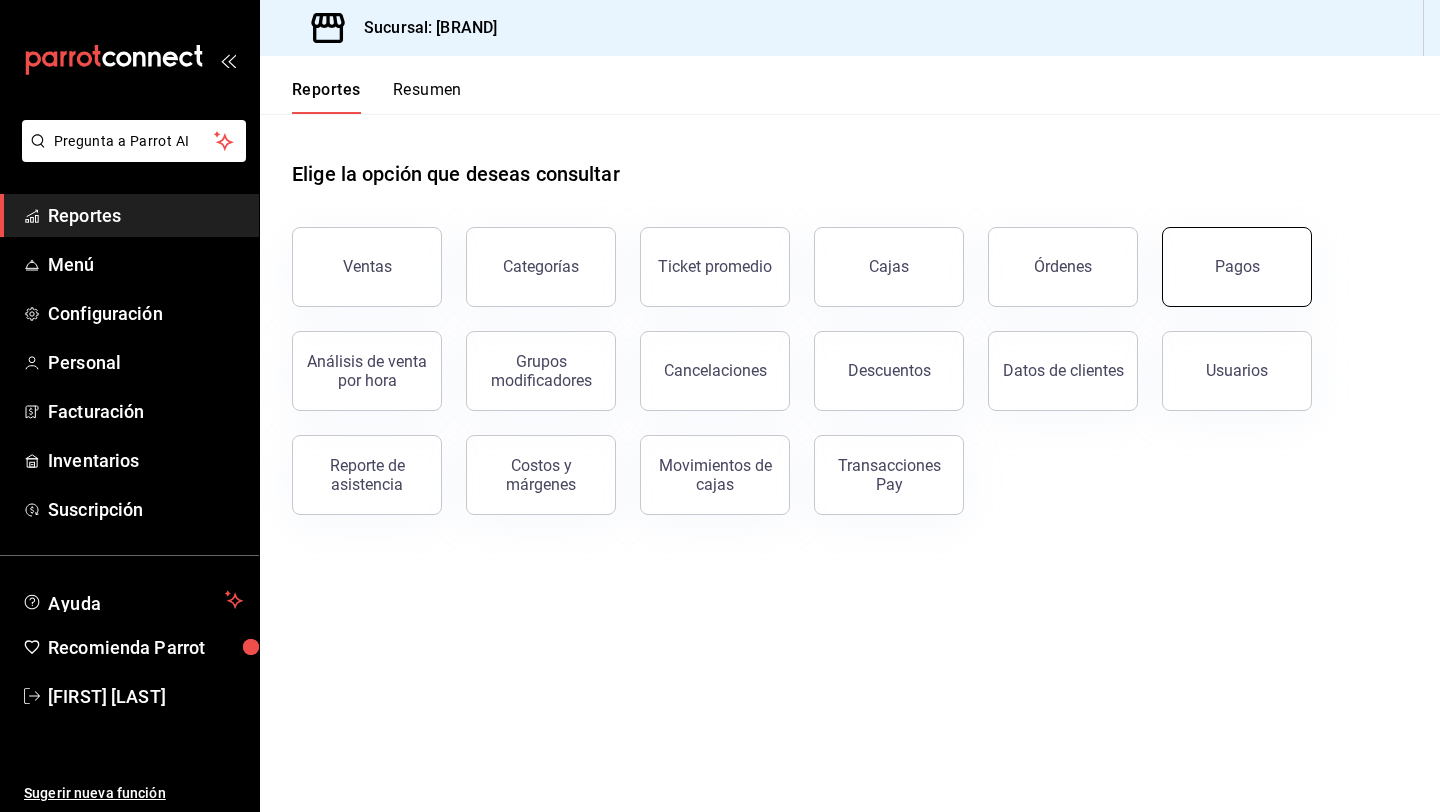 click on "Pagos" at bounding box center [1237, 267] 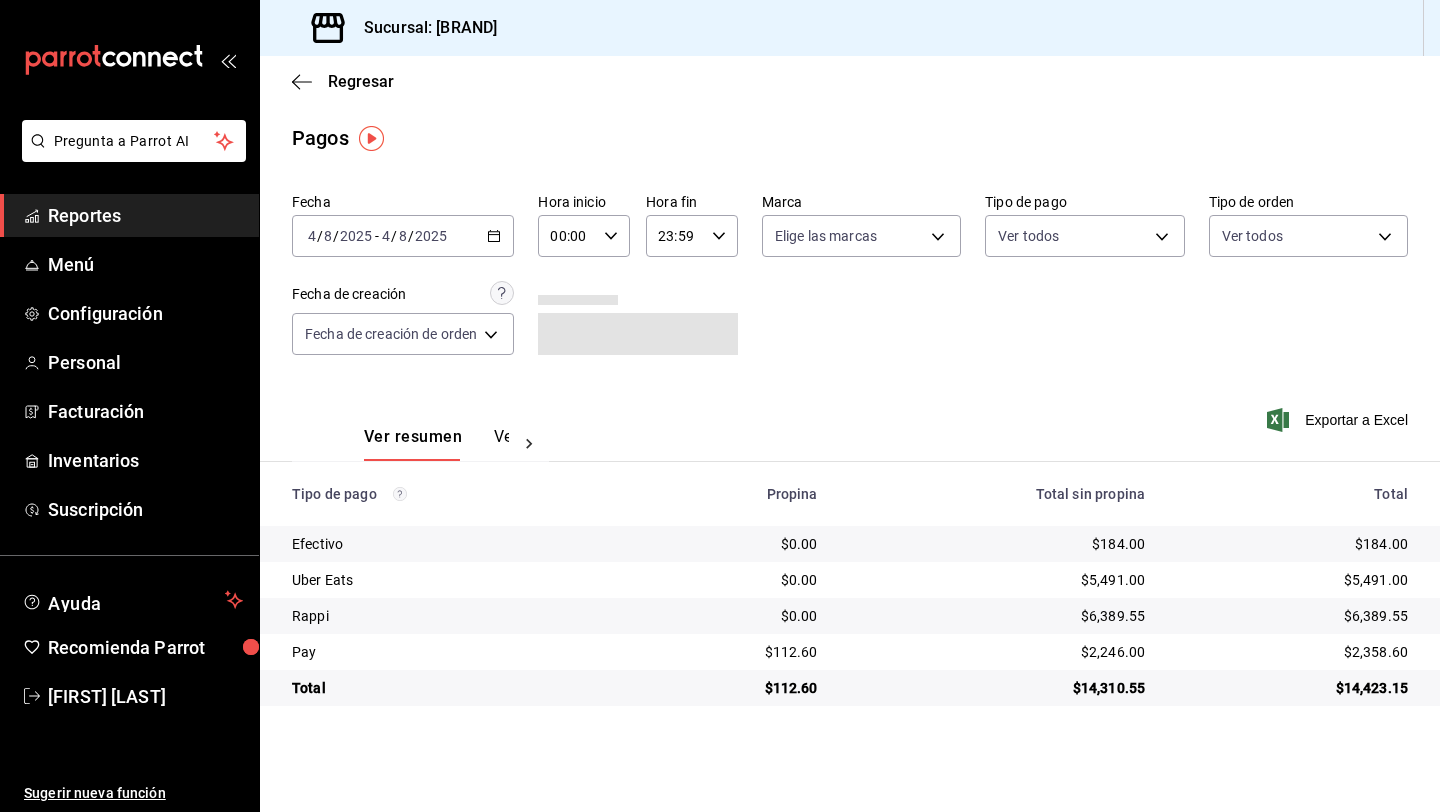 click on "2025-08-04 4 / 8 / 2025 - 2025-08-04 4 / 8 / 2025" at bounding box center [403, 236] 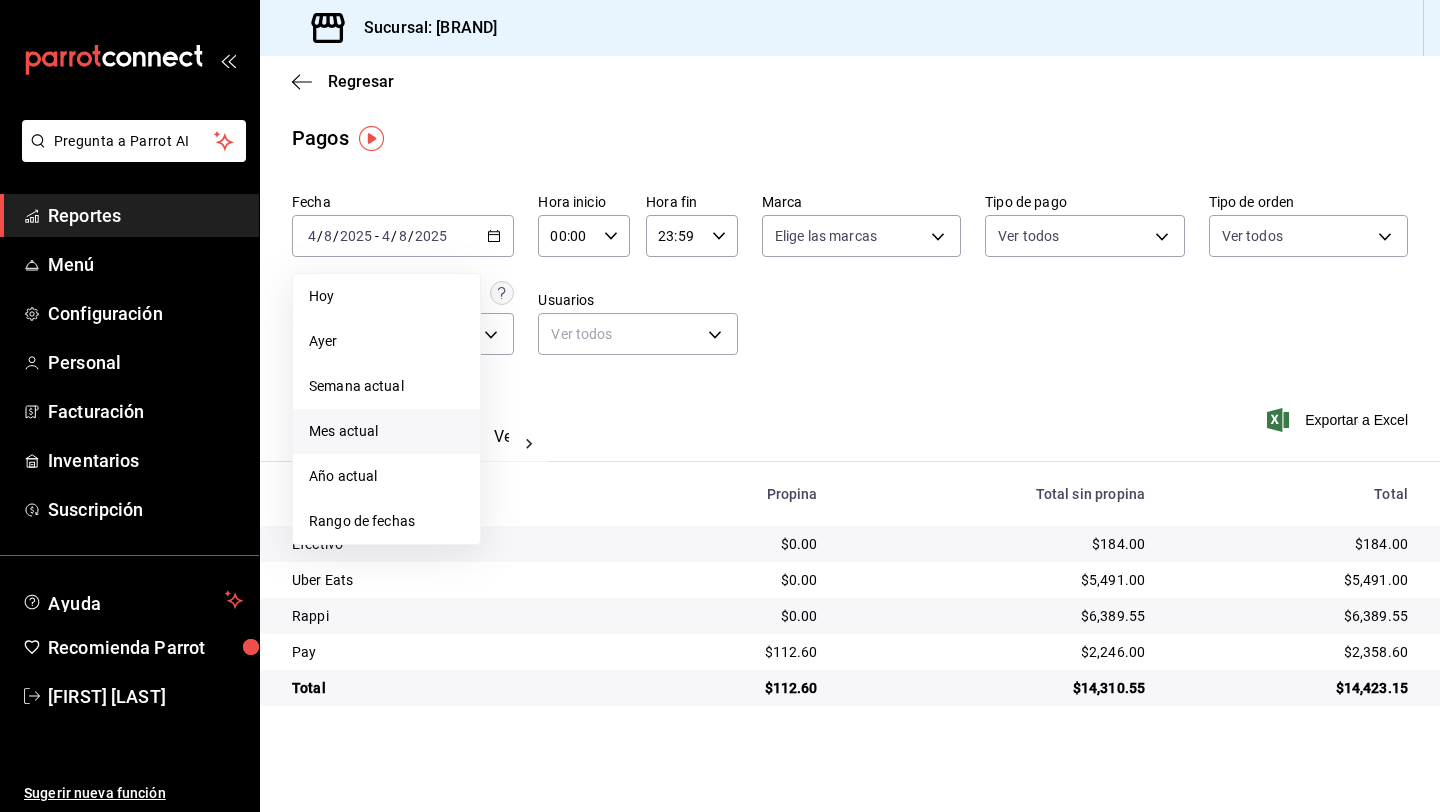 click on "Mes actual" at bounding box center (386, 431) 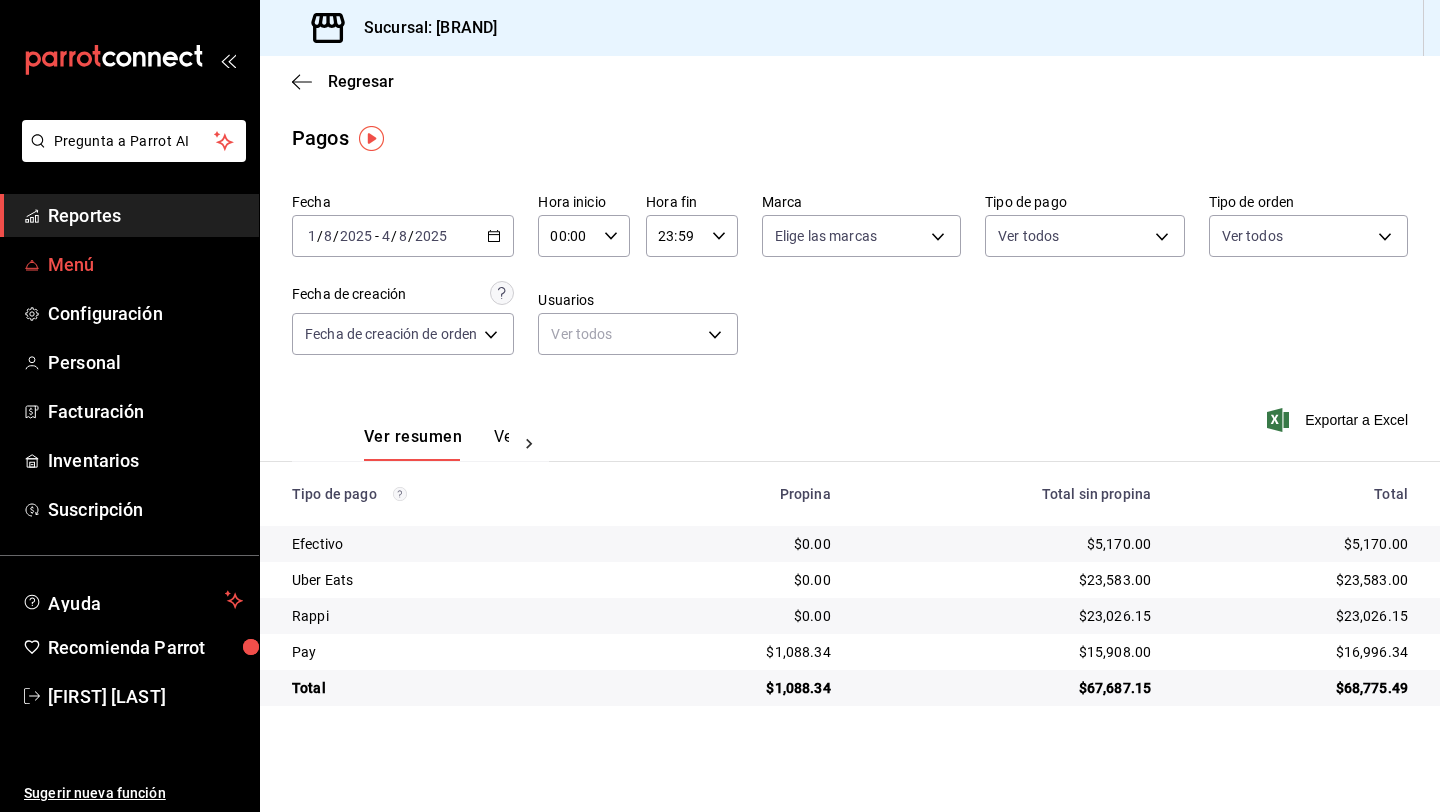 click on "Menú" at bounding box center (145, 264) 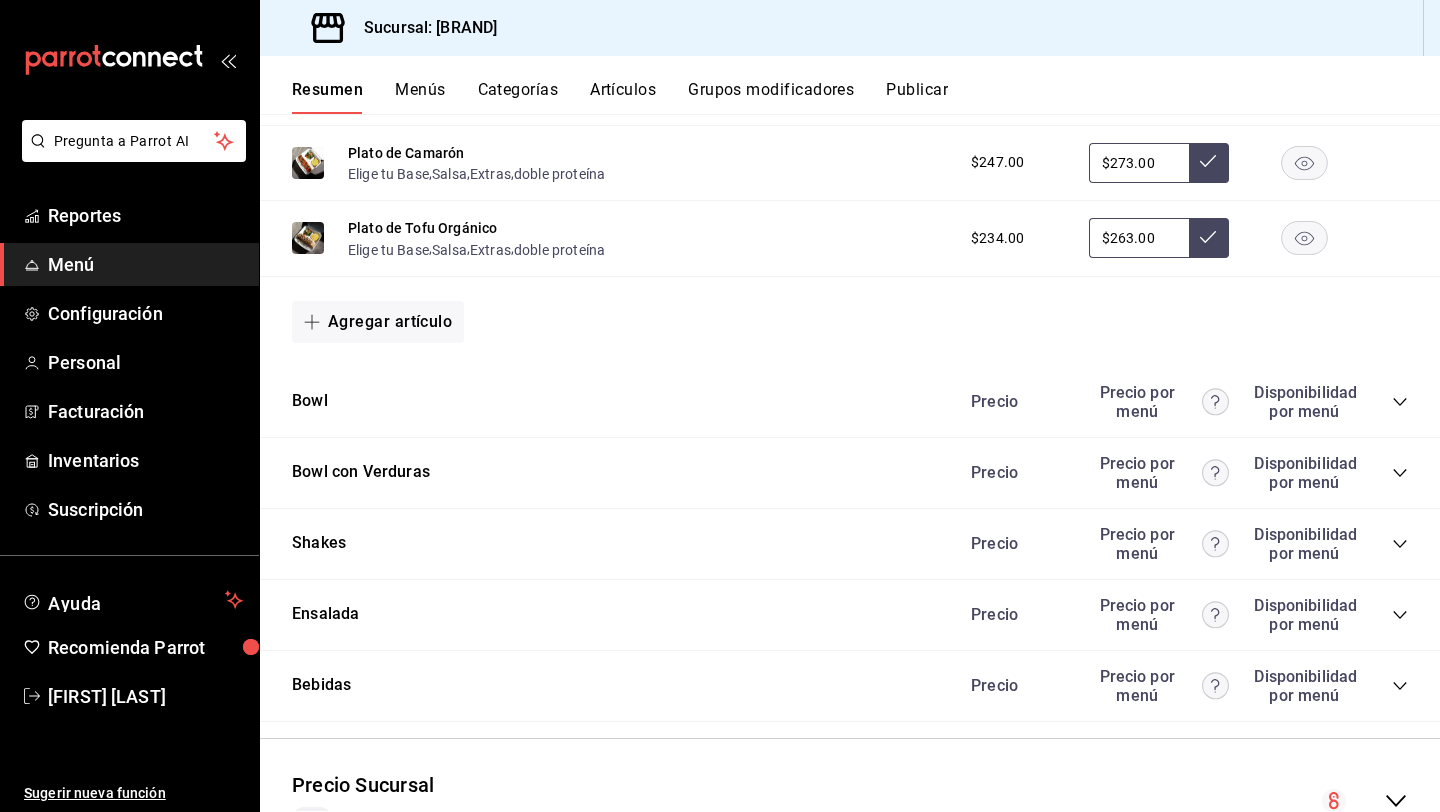 scroll, scrollTop: 1409, scrollLeft: 0, axis: vertical 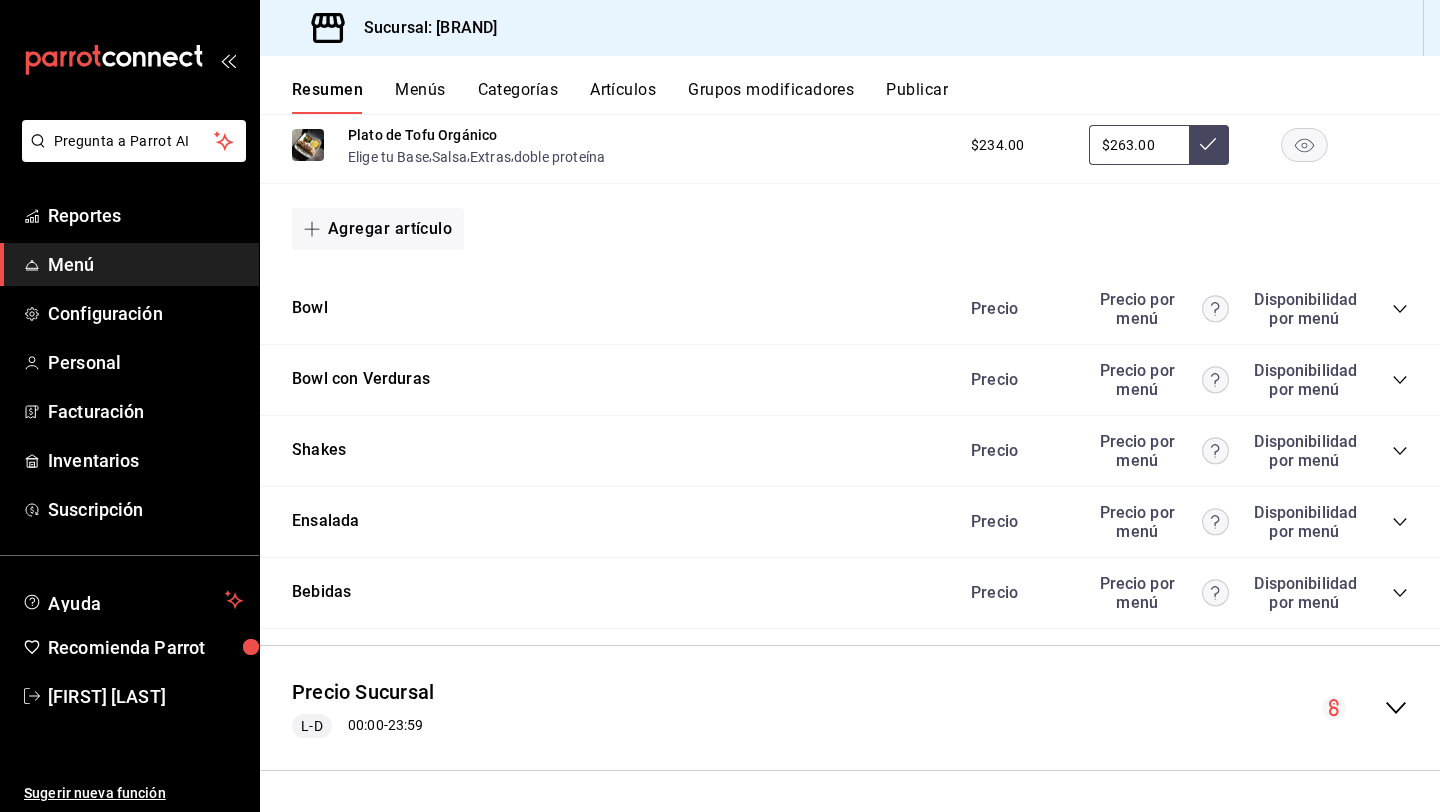 click 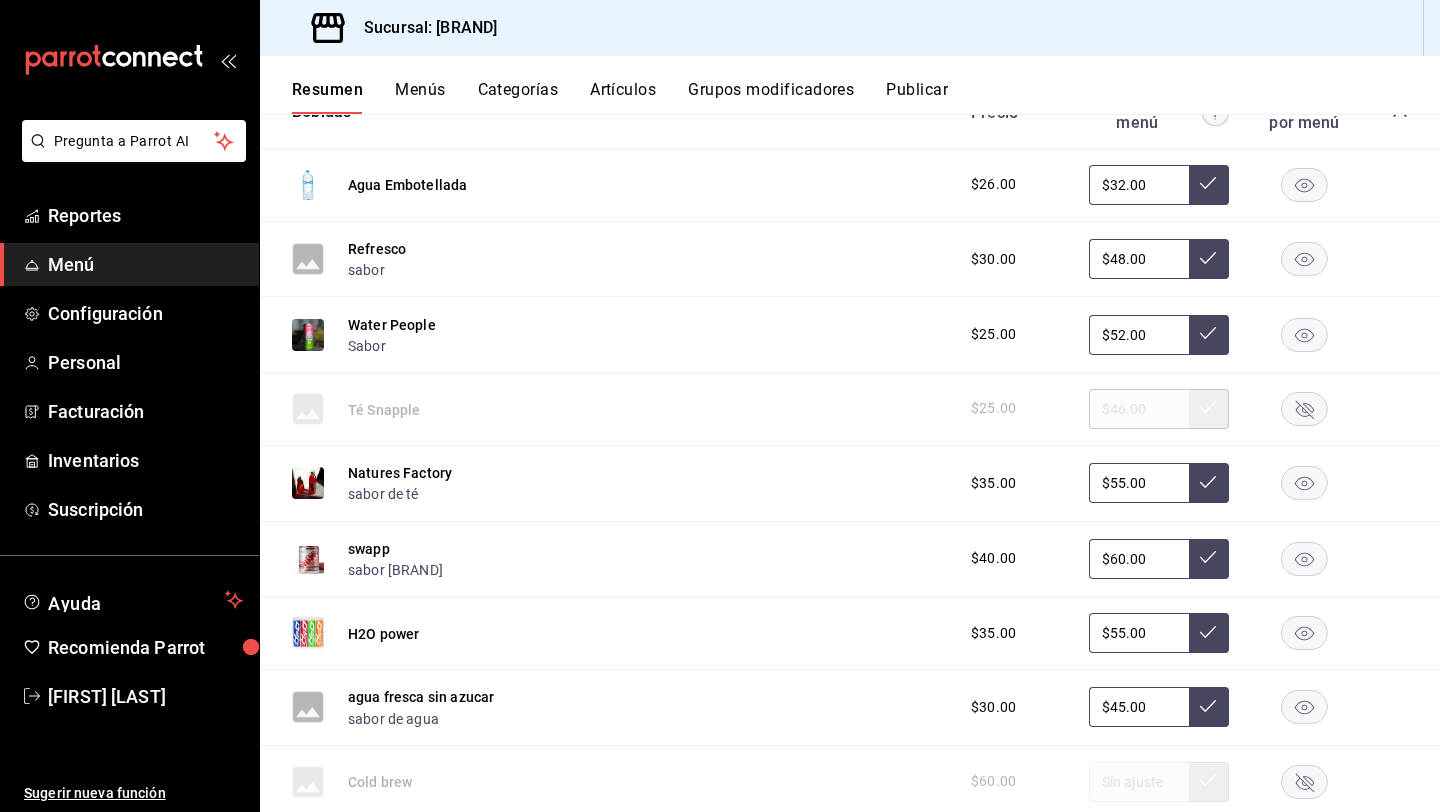 scroll, scrollTop: 1890, scrollLeft: 0, axis: vertical 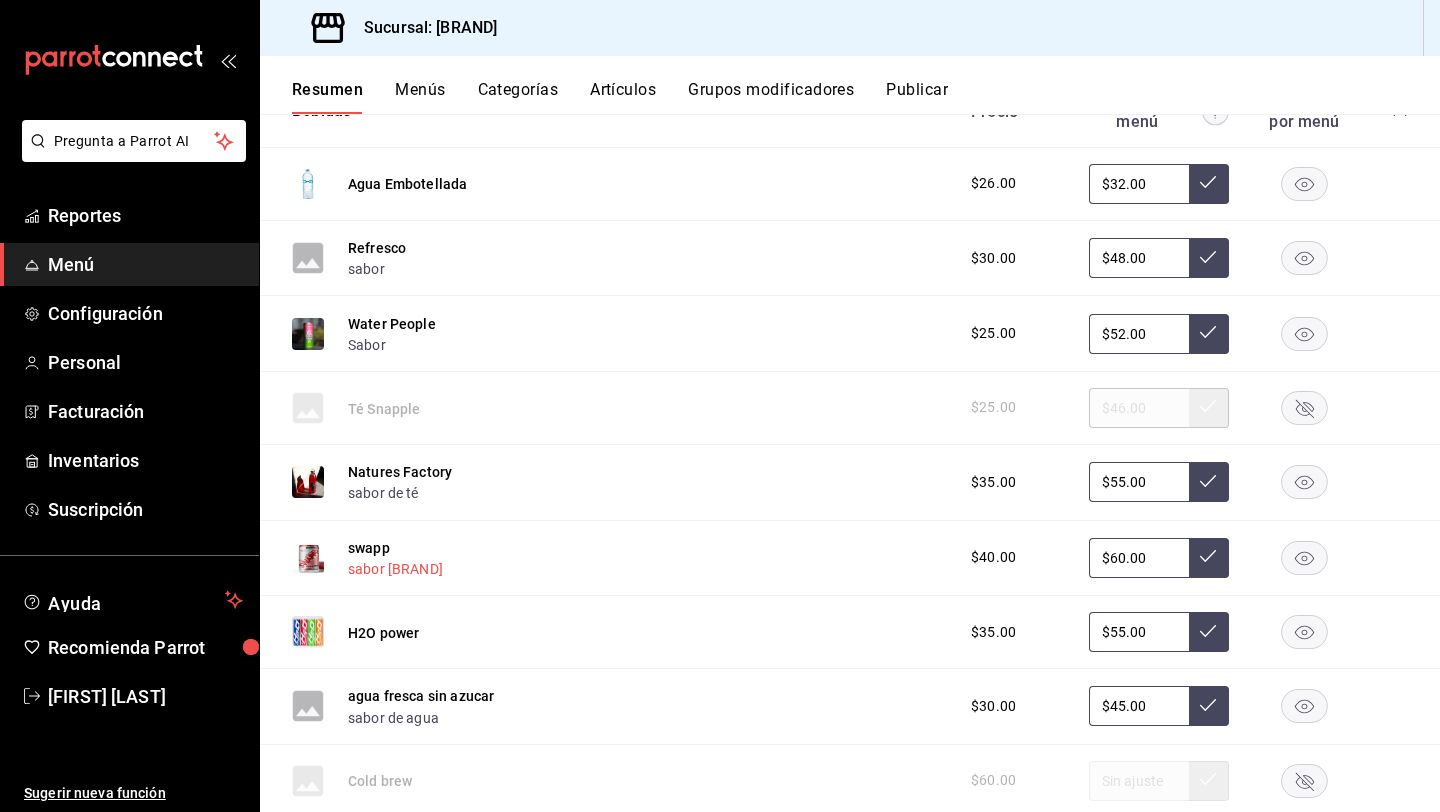 click on "sabor [BRAND]" at bounding box center (395, 569) 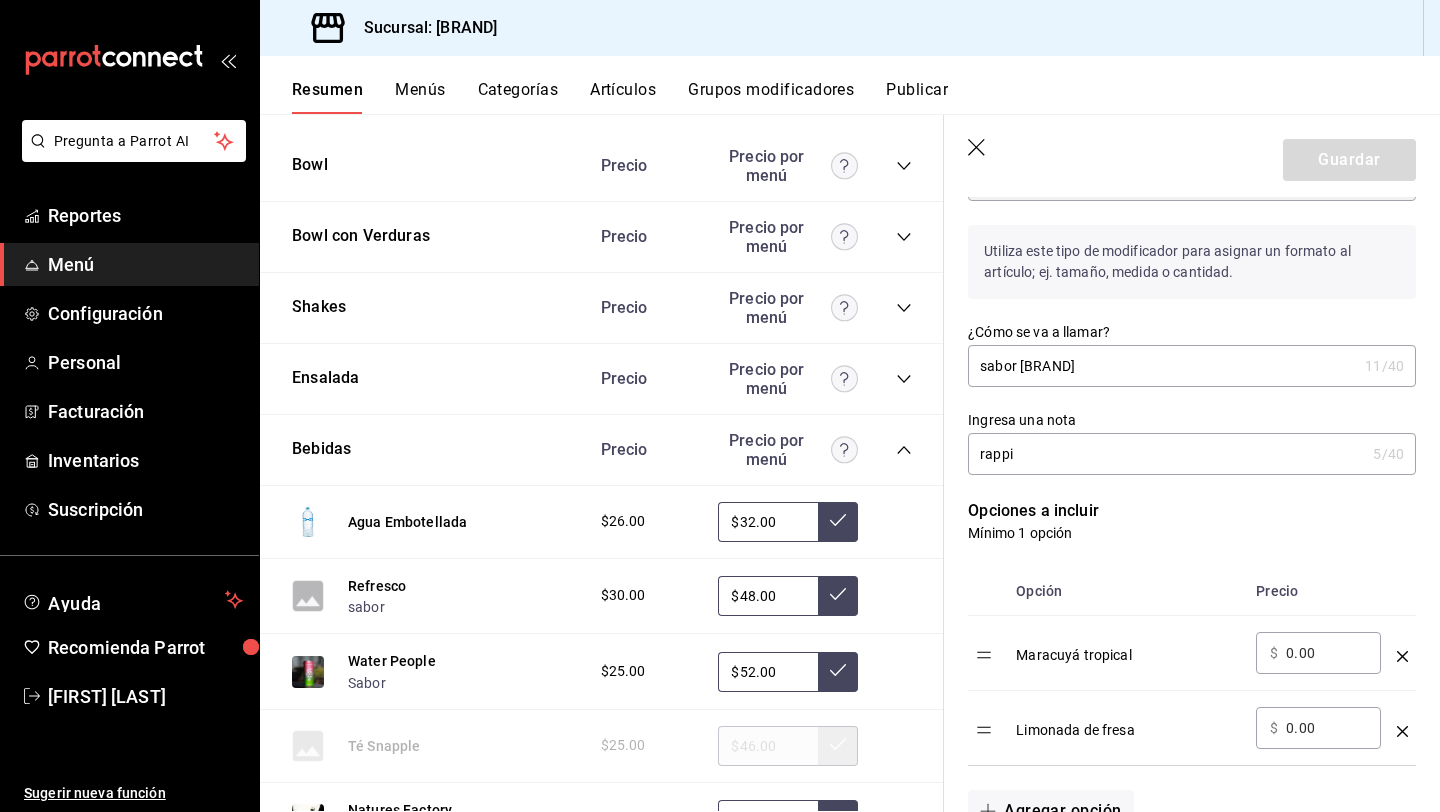 scroll, scrollTop: 390, scrollLeft: 0, axis: vertical 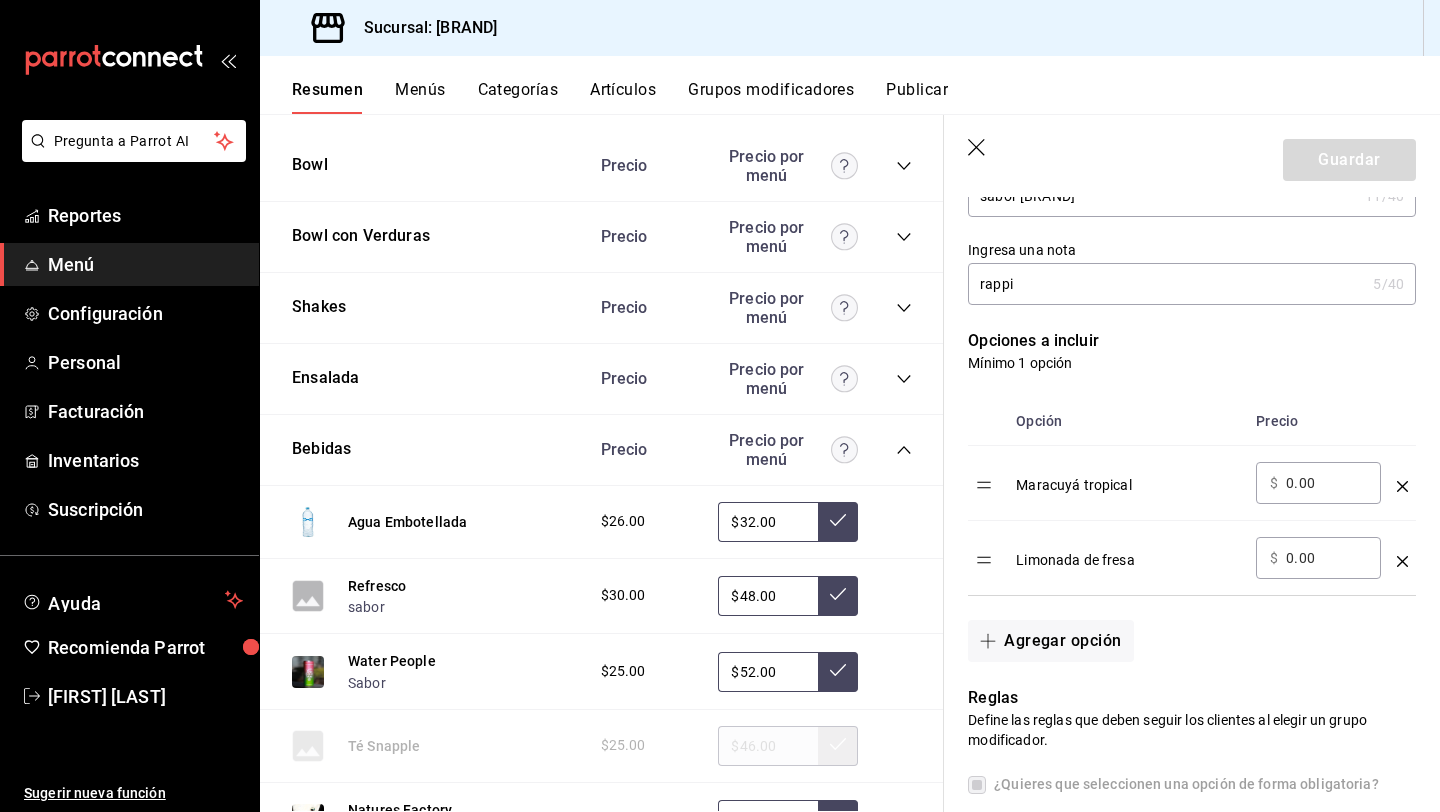 click 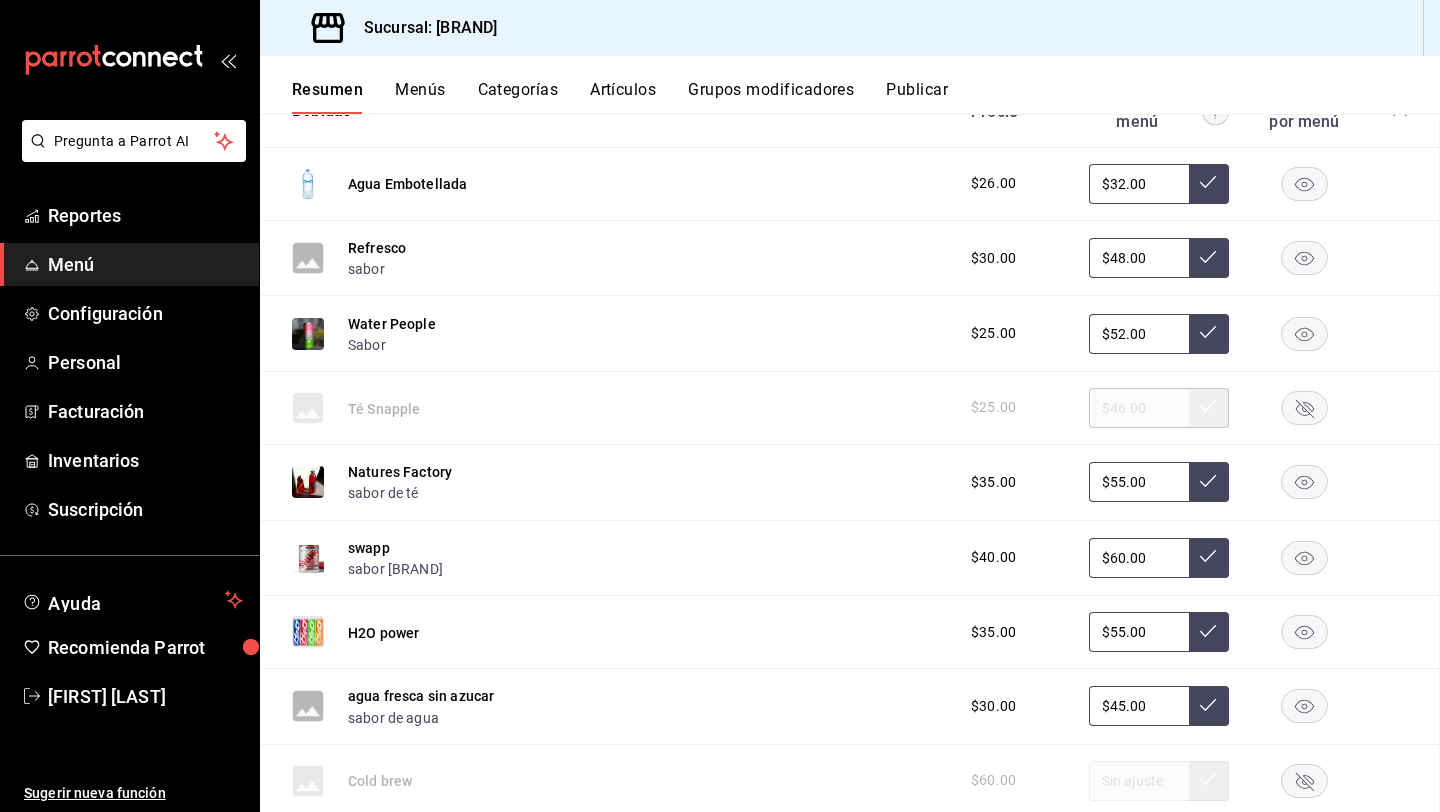 scroll, scrollTop: 0, scrollLeft: 0, axis: both 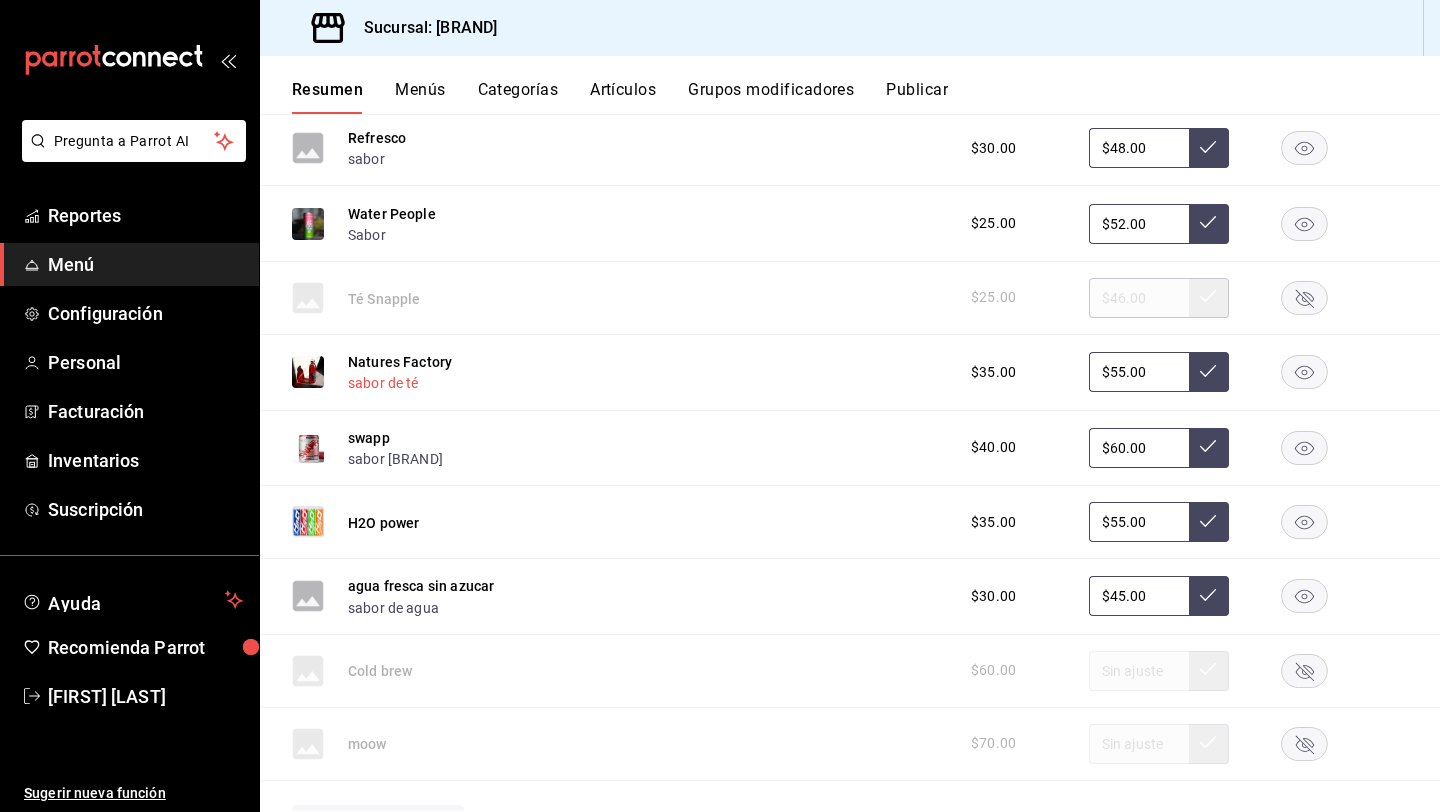 click on "sabor de té" at bounding box center (383, 383) 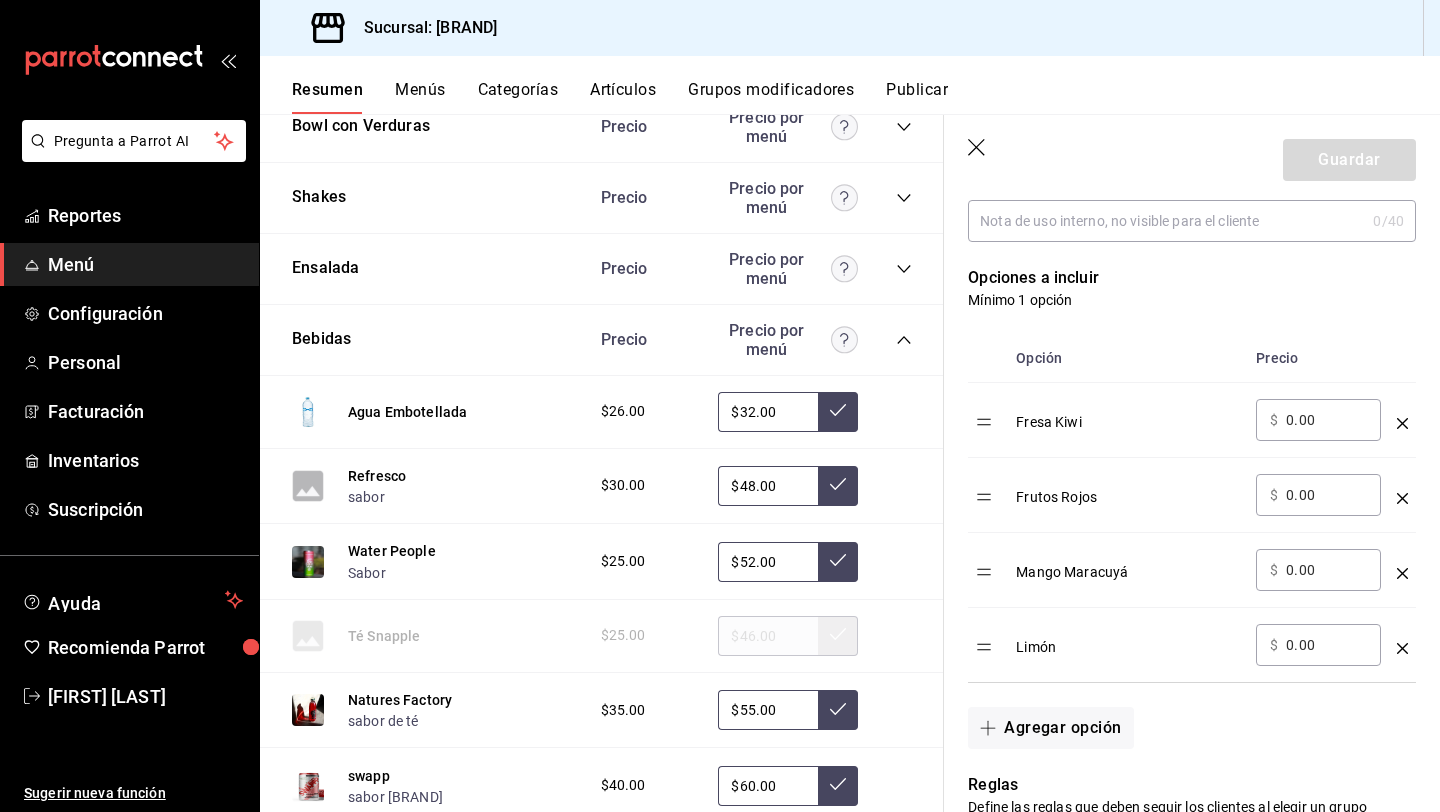 scroll, scrollTop: 479, scrollLeft: 0, axis: vertical 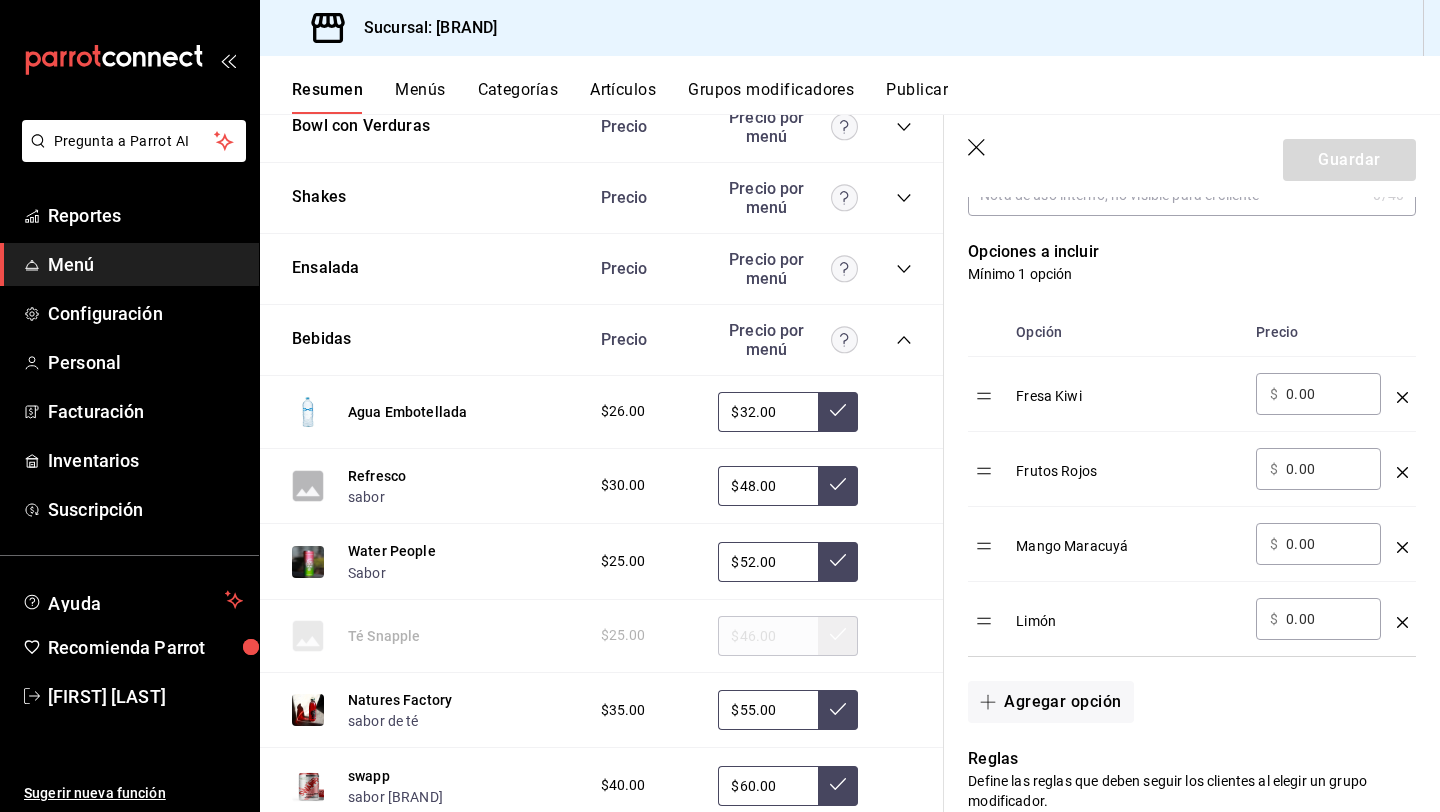click 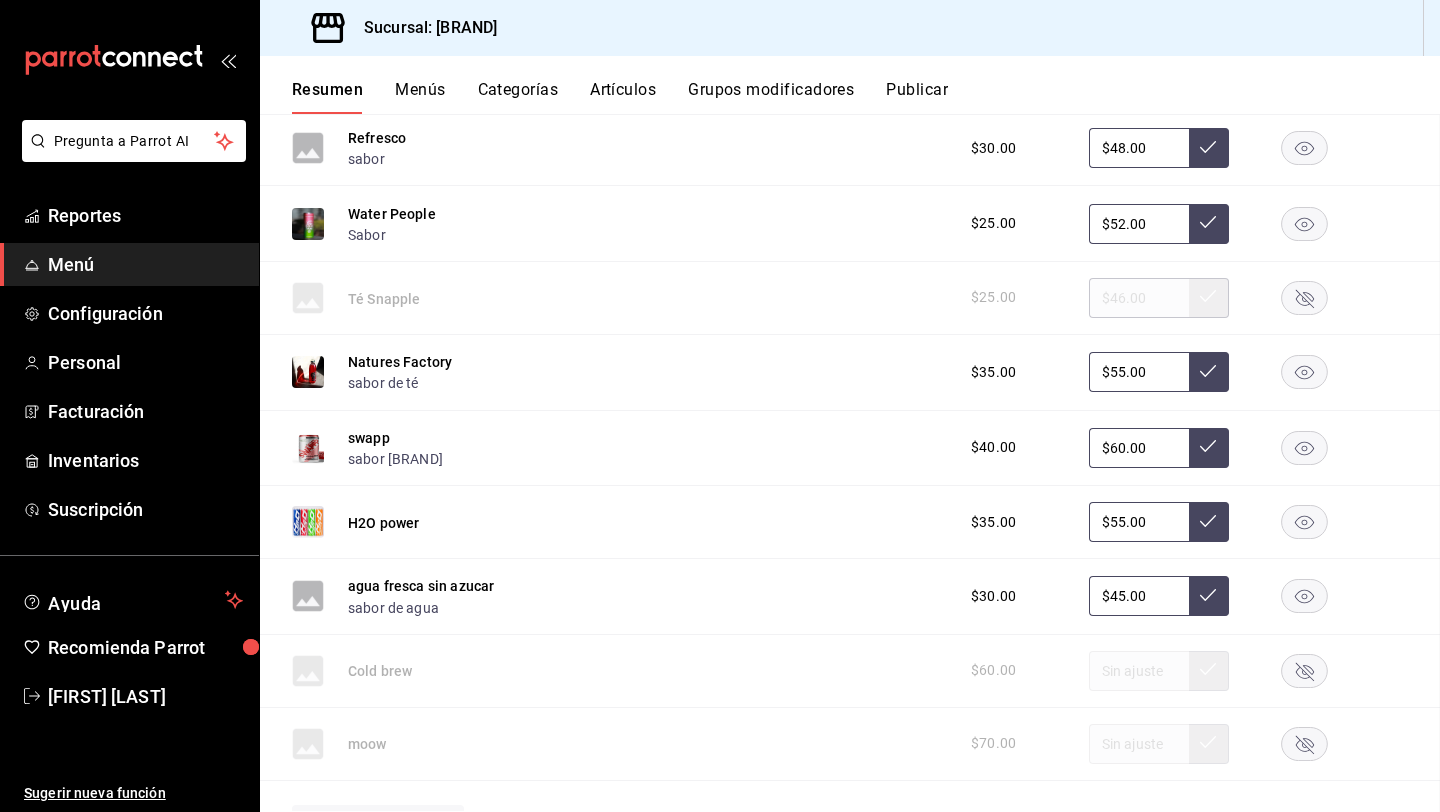 scroll, scrollTop: 0, scrollLeft: 0, axis: both 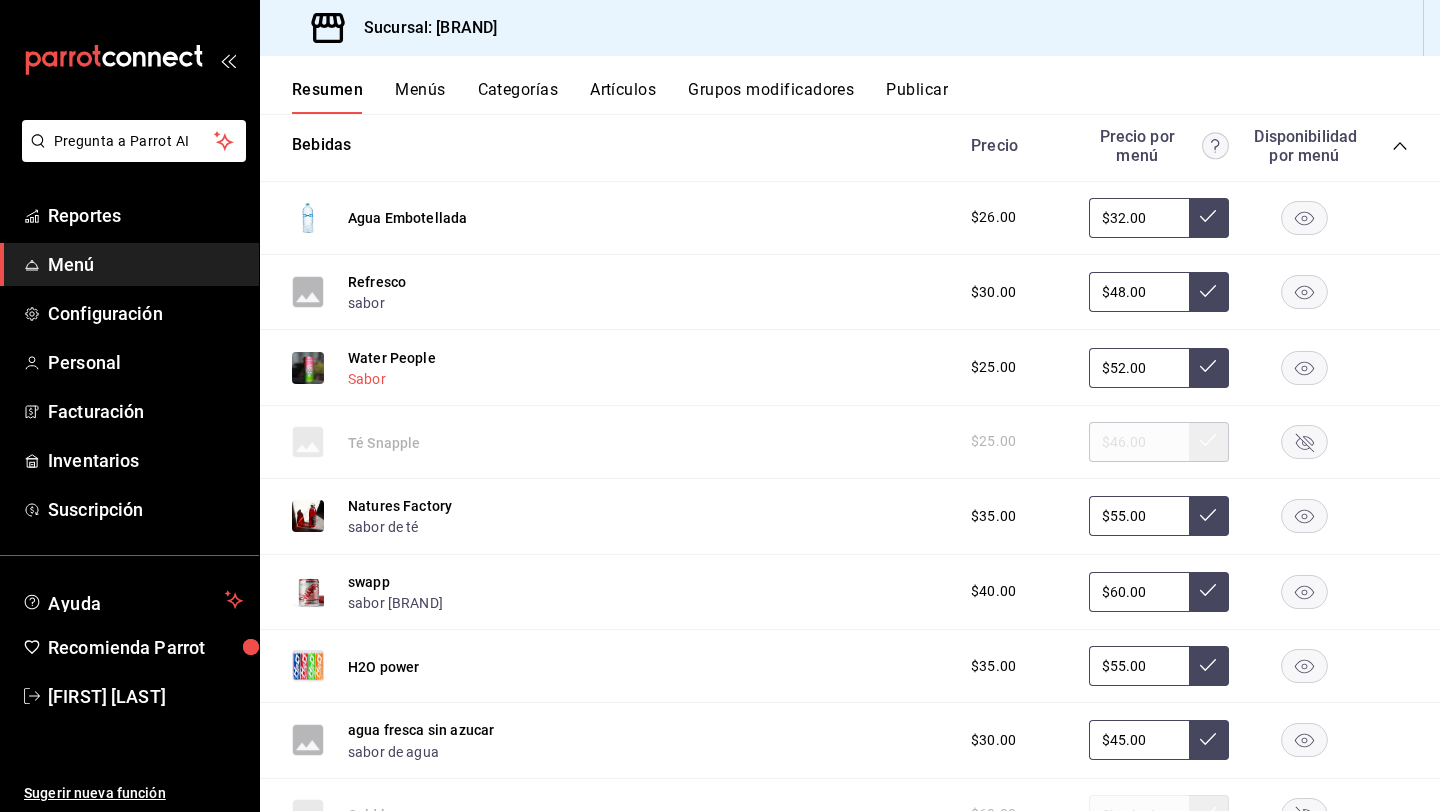 click on "Sabor" at bounding box center [367, 379] 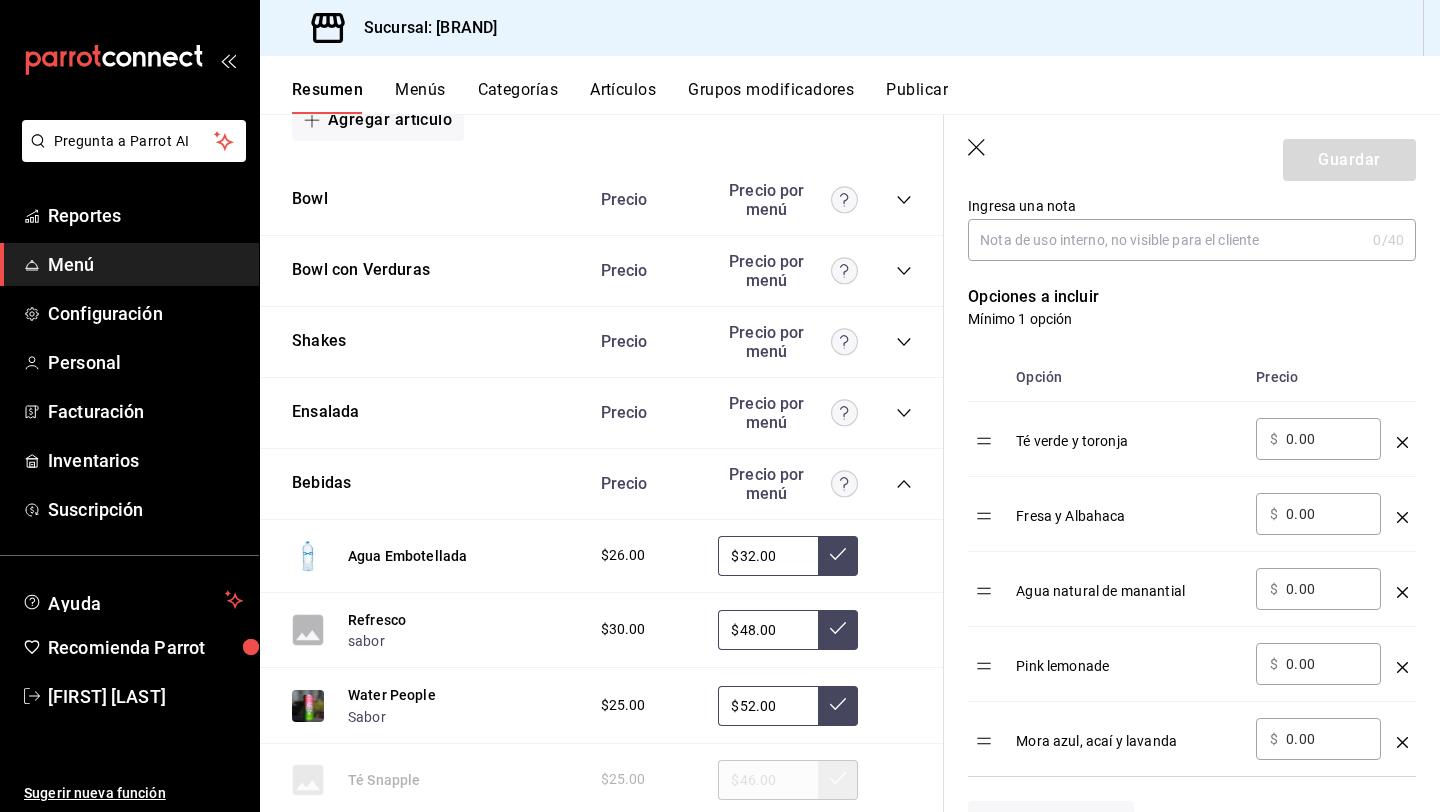 scroll, scrollTop: 449, scrollLeft: 0, axis: vertical 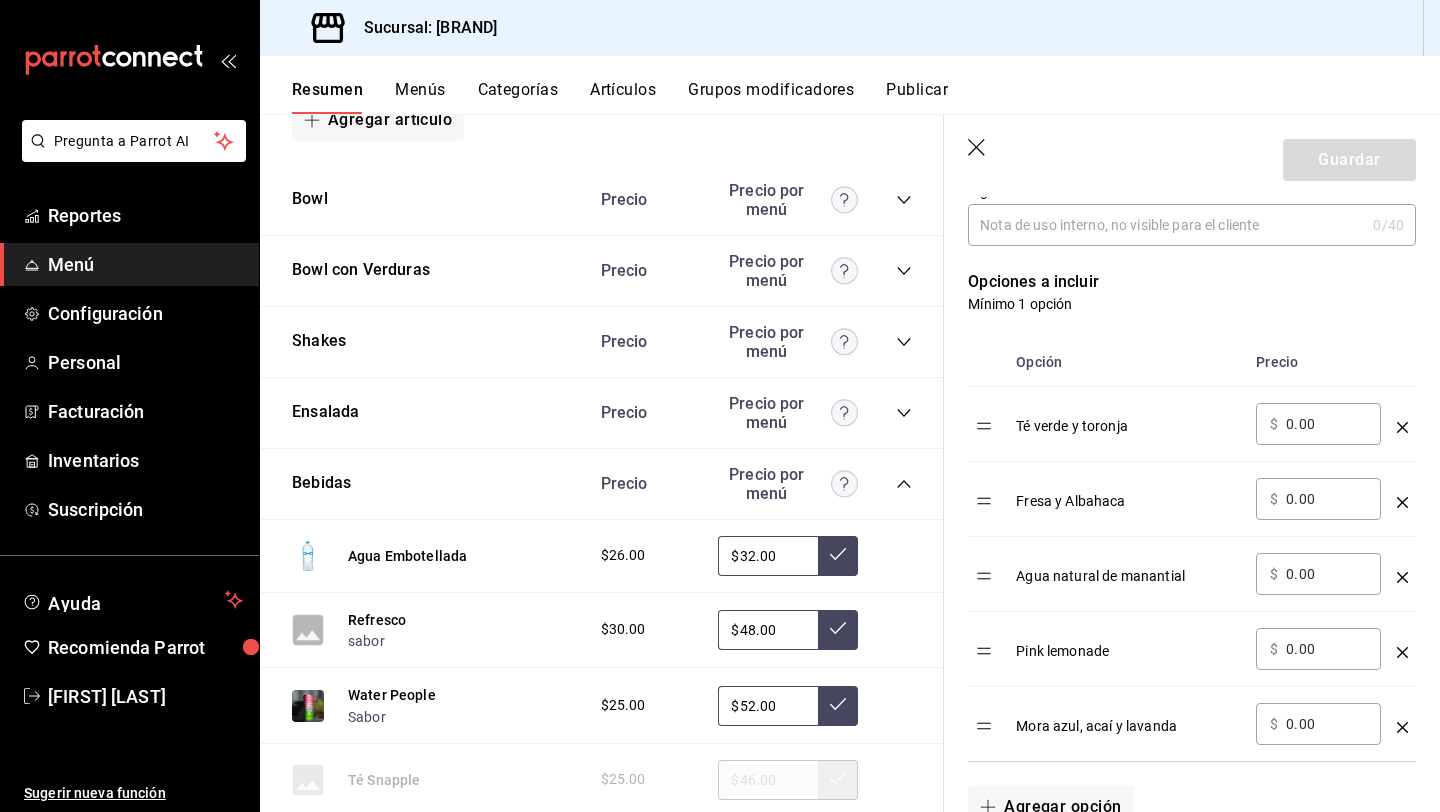 click 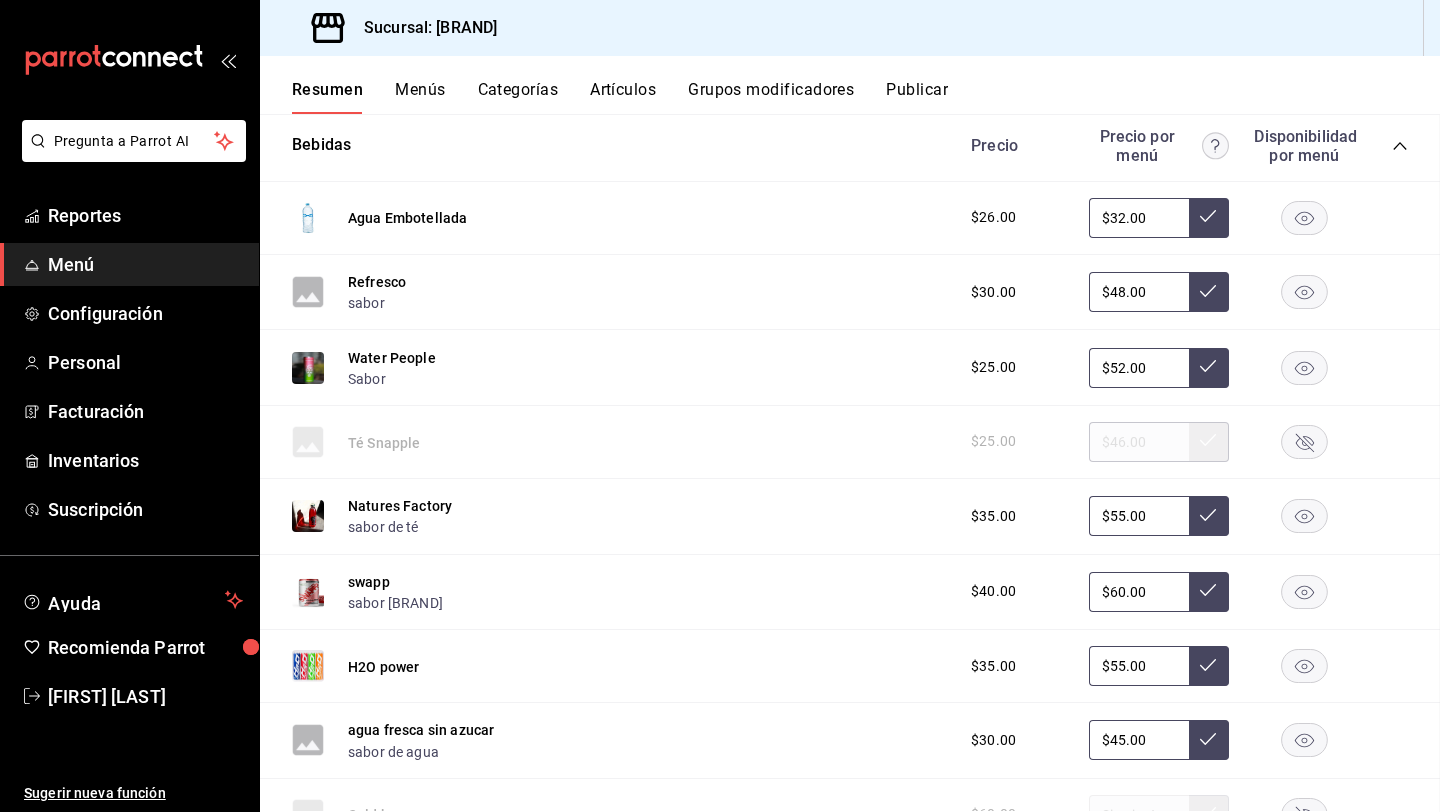 scroll, scrollTop: 0, scrollLeft: 0, axis: both 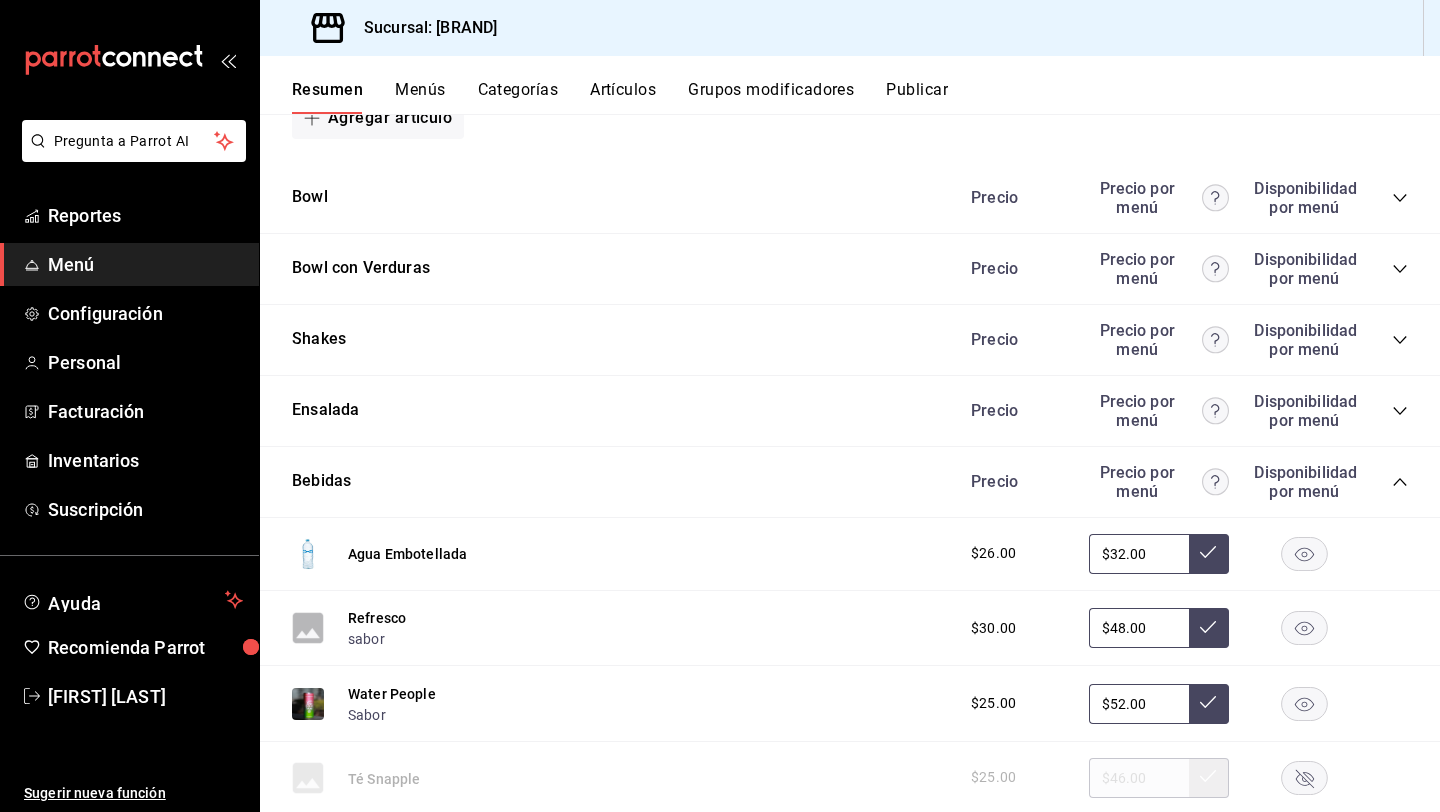 click 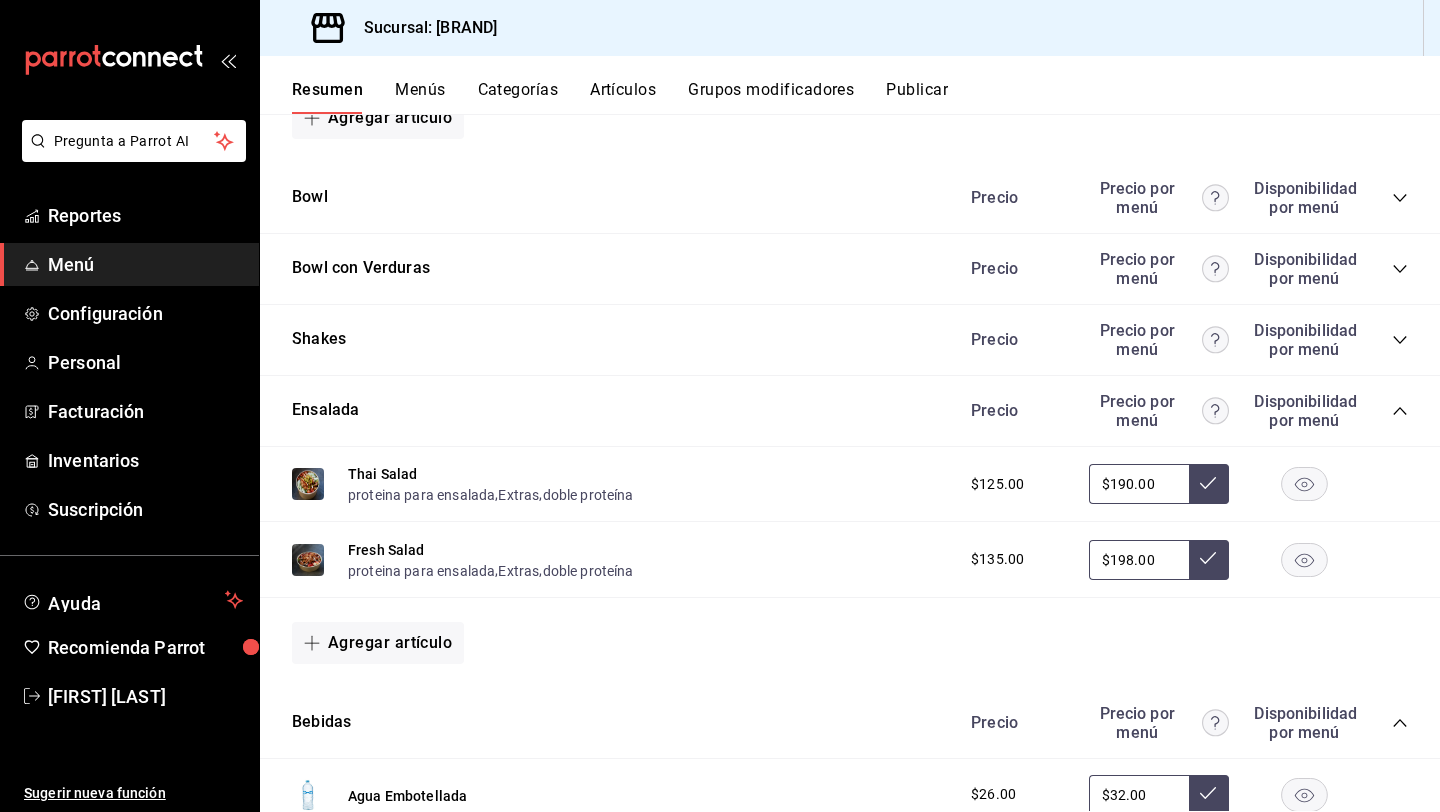 click 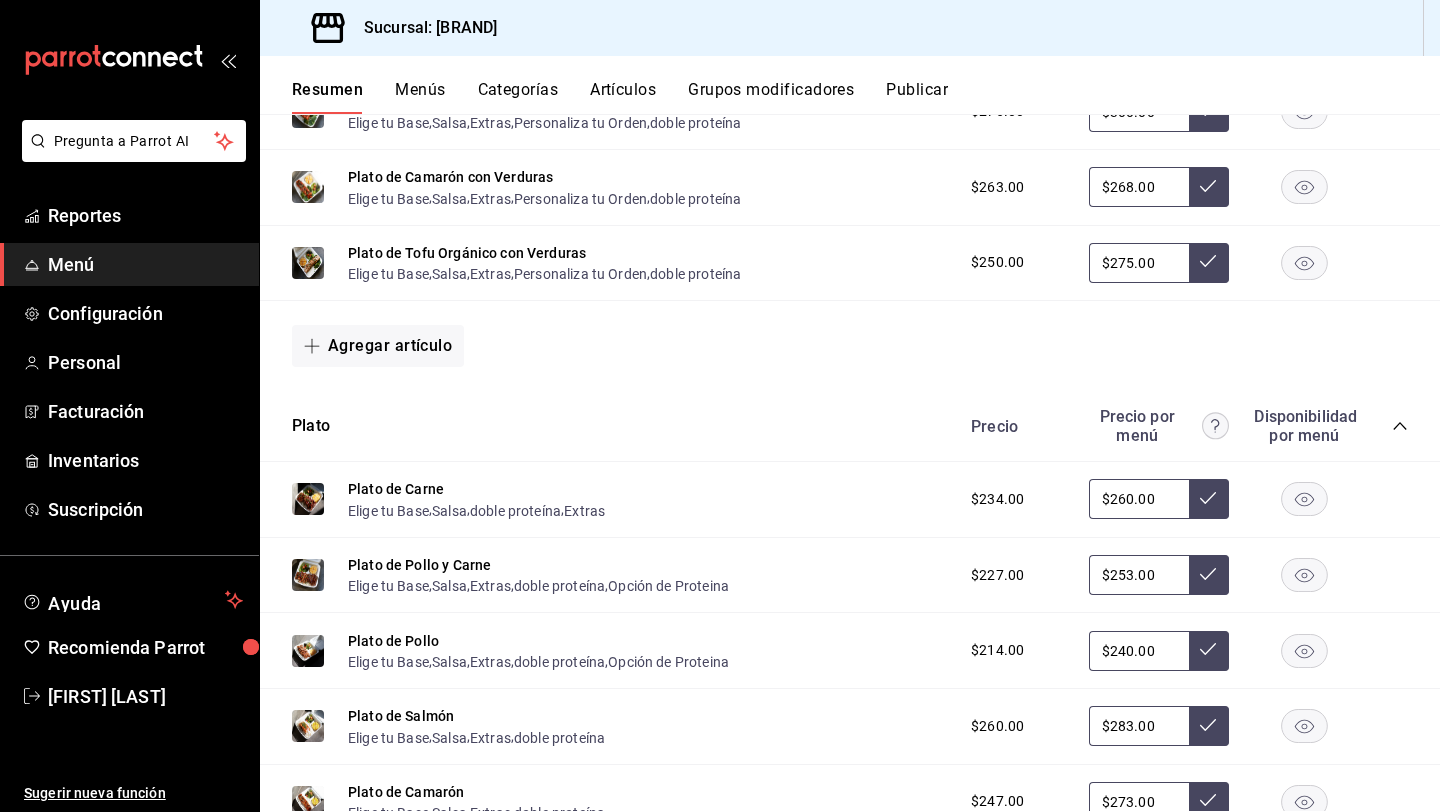 scroll, scrollTop: 0, scrollLeft: 0, axis: both 